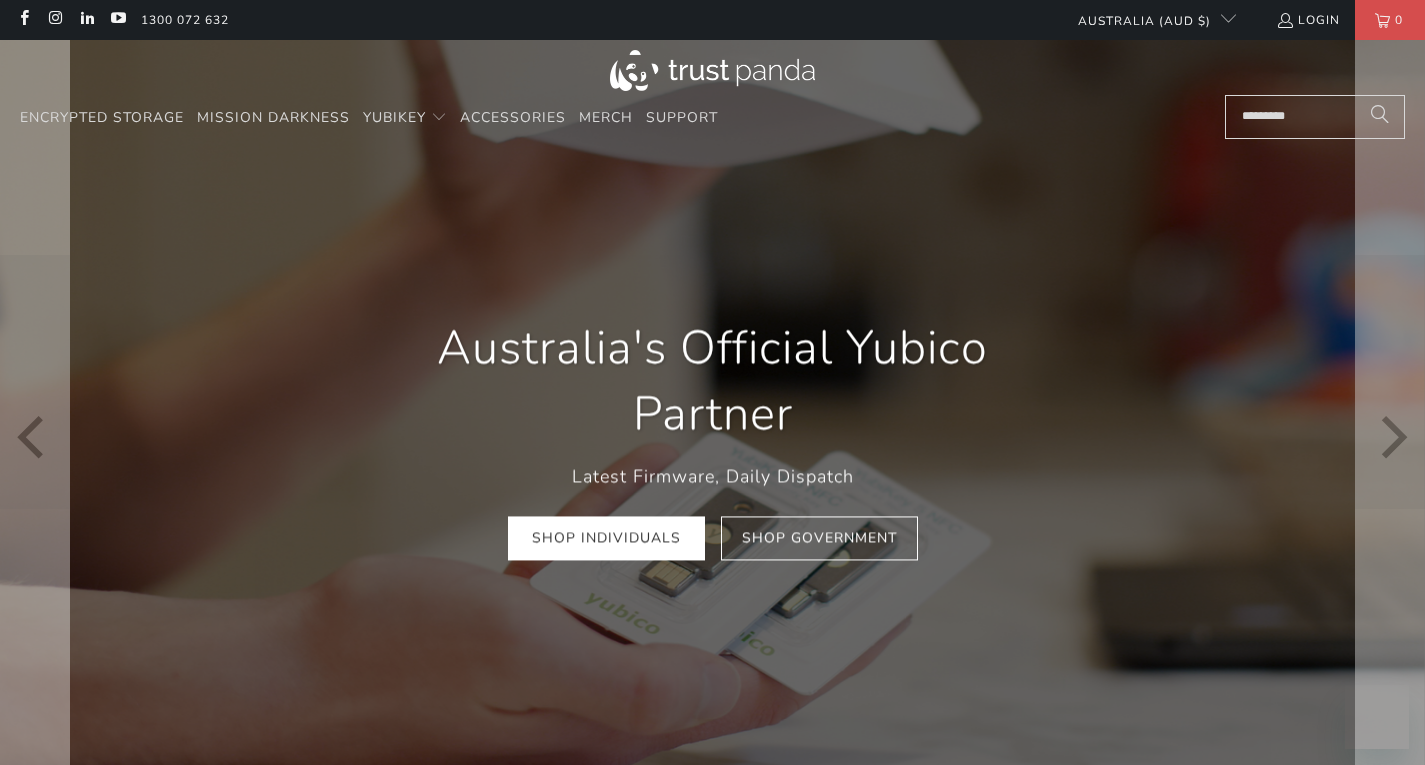 scroll, scrollTop: 0, scrollLeft: 0, axis: both 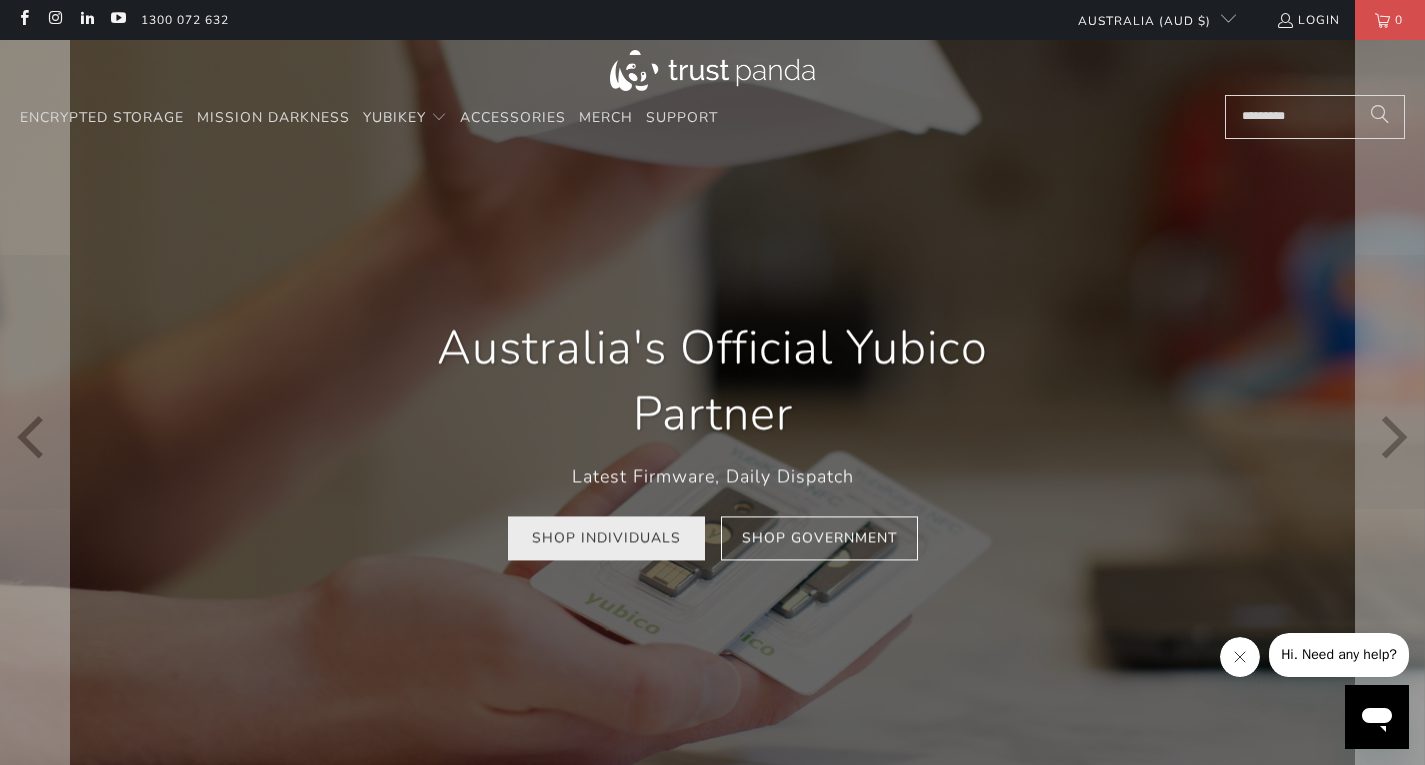 click on "Shop Individuals" at bounding box center [606, 538] 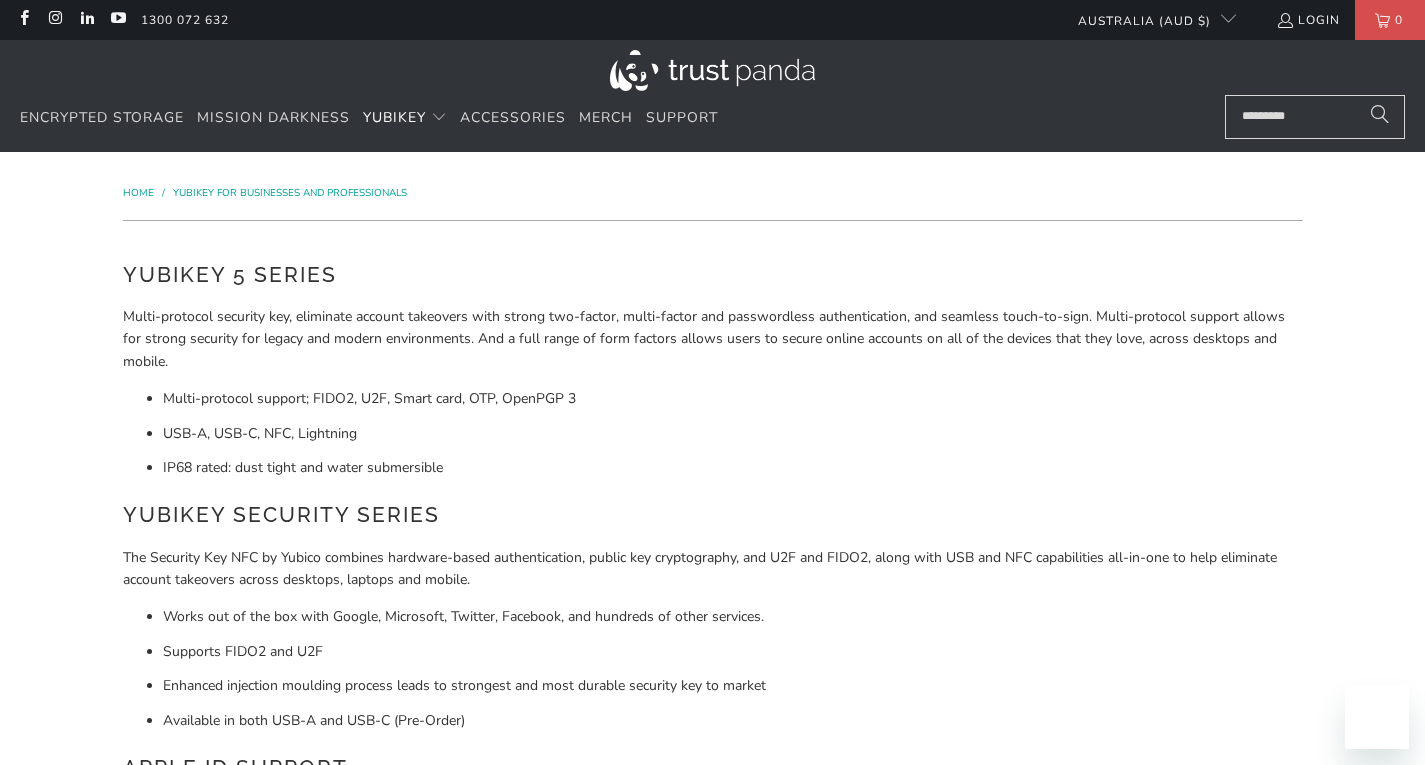 scroll, scrollTop: 0, scrollLeft: 0, axis: both 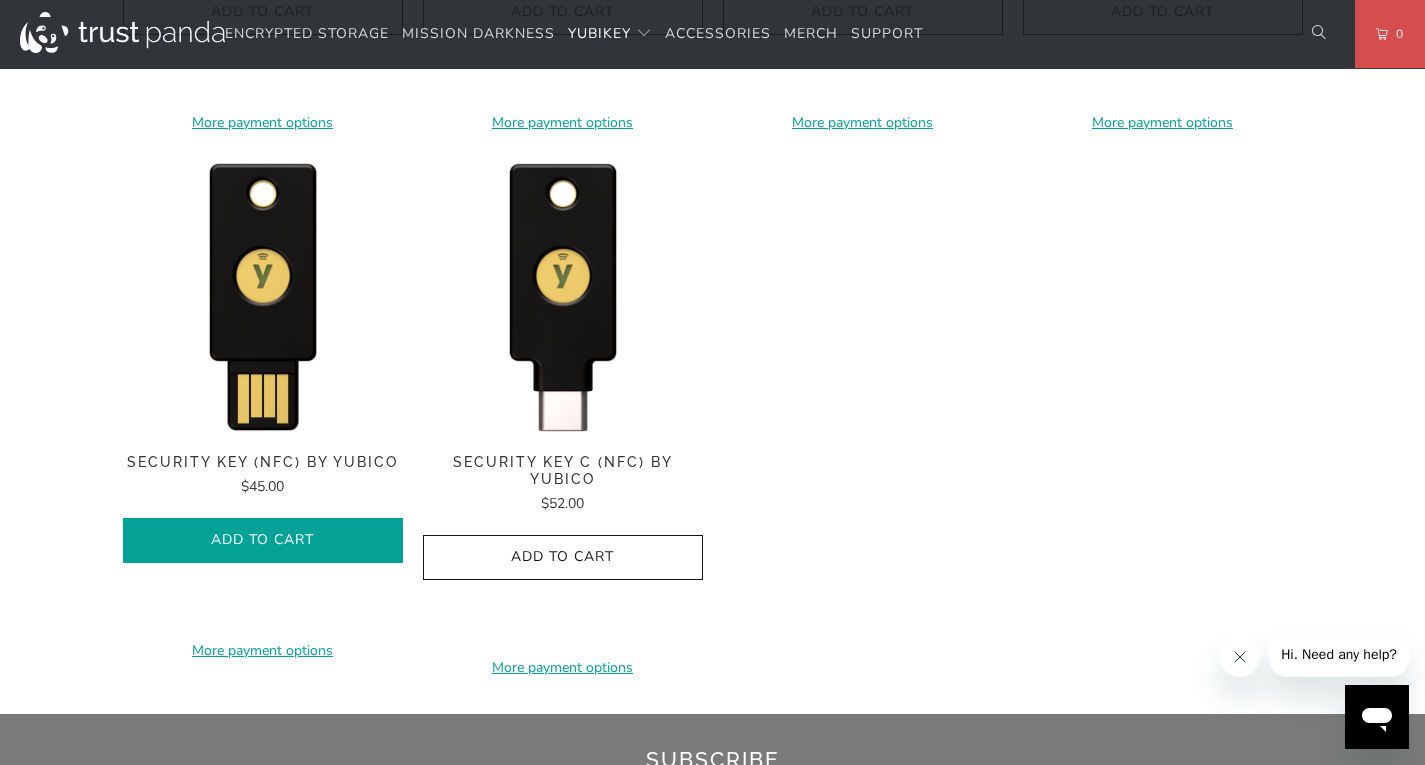 click on "Add to Cart" 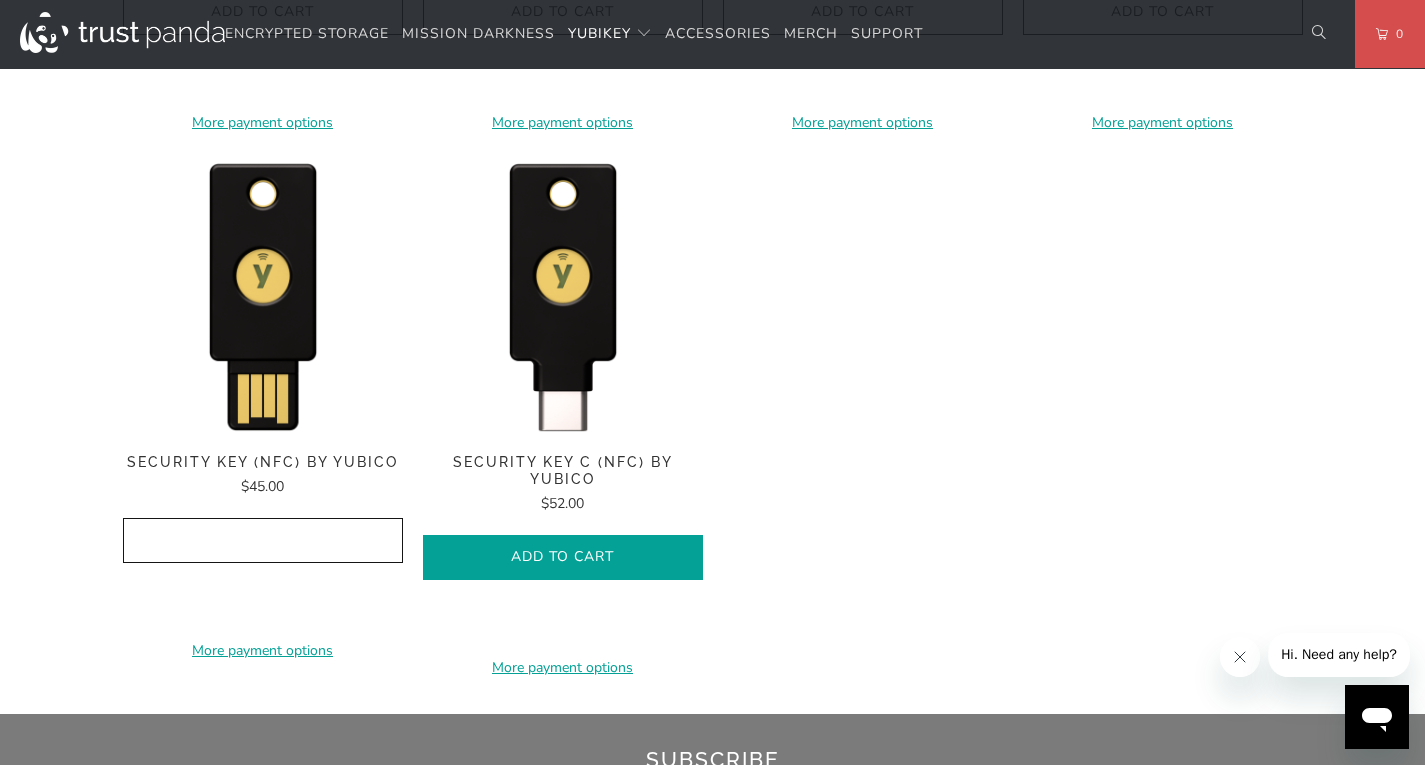 click on "Add to Cart" 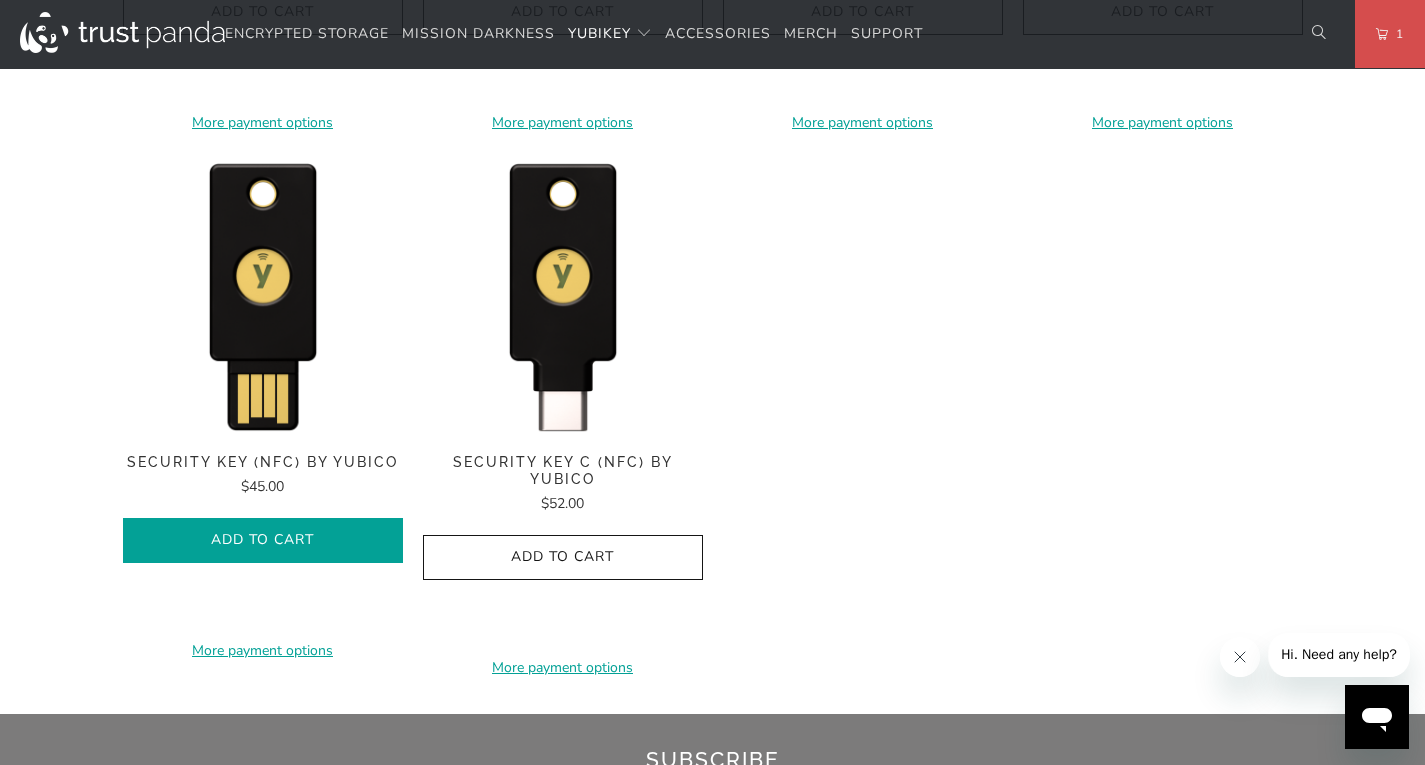 click on "Add to Cart" 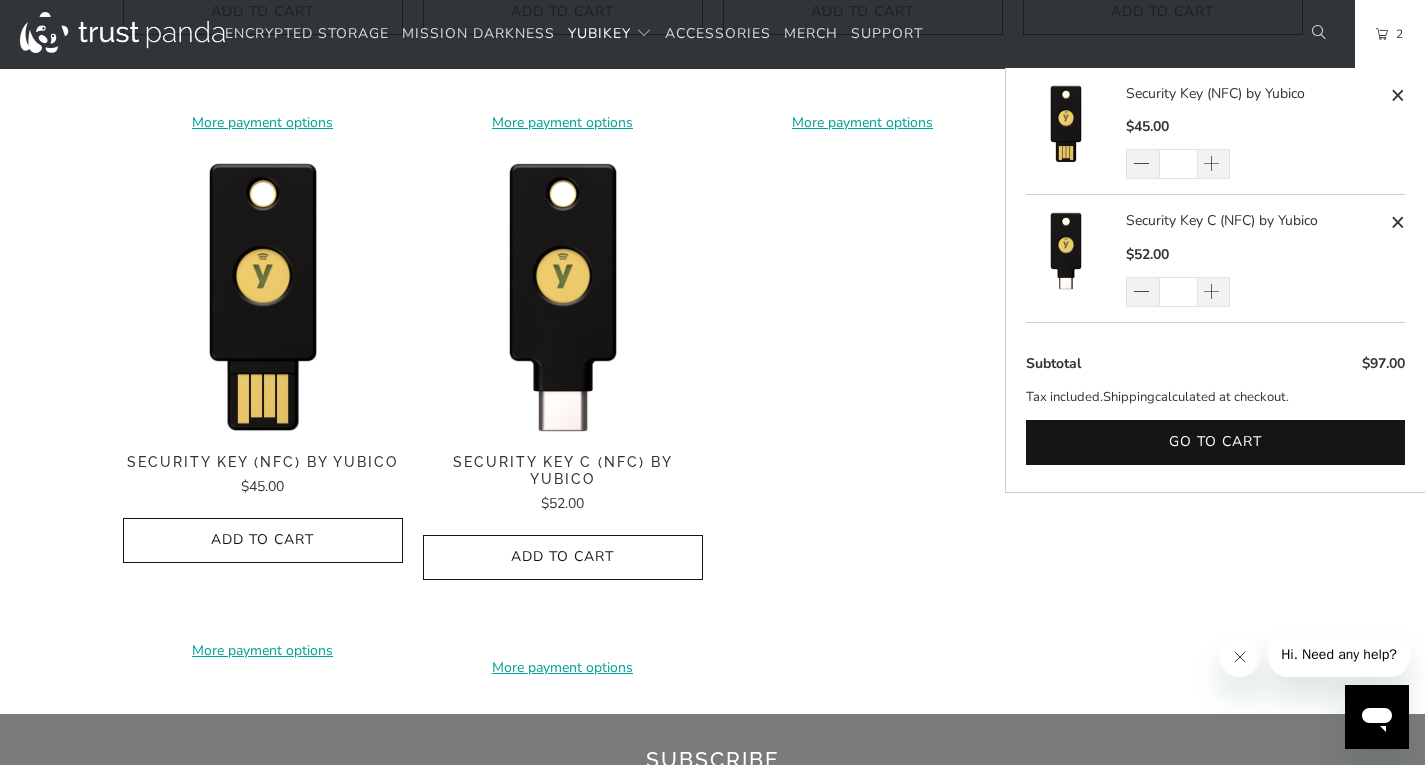 scroll, scrollTop: 2634, scrollLeft: 0, axis: vertical 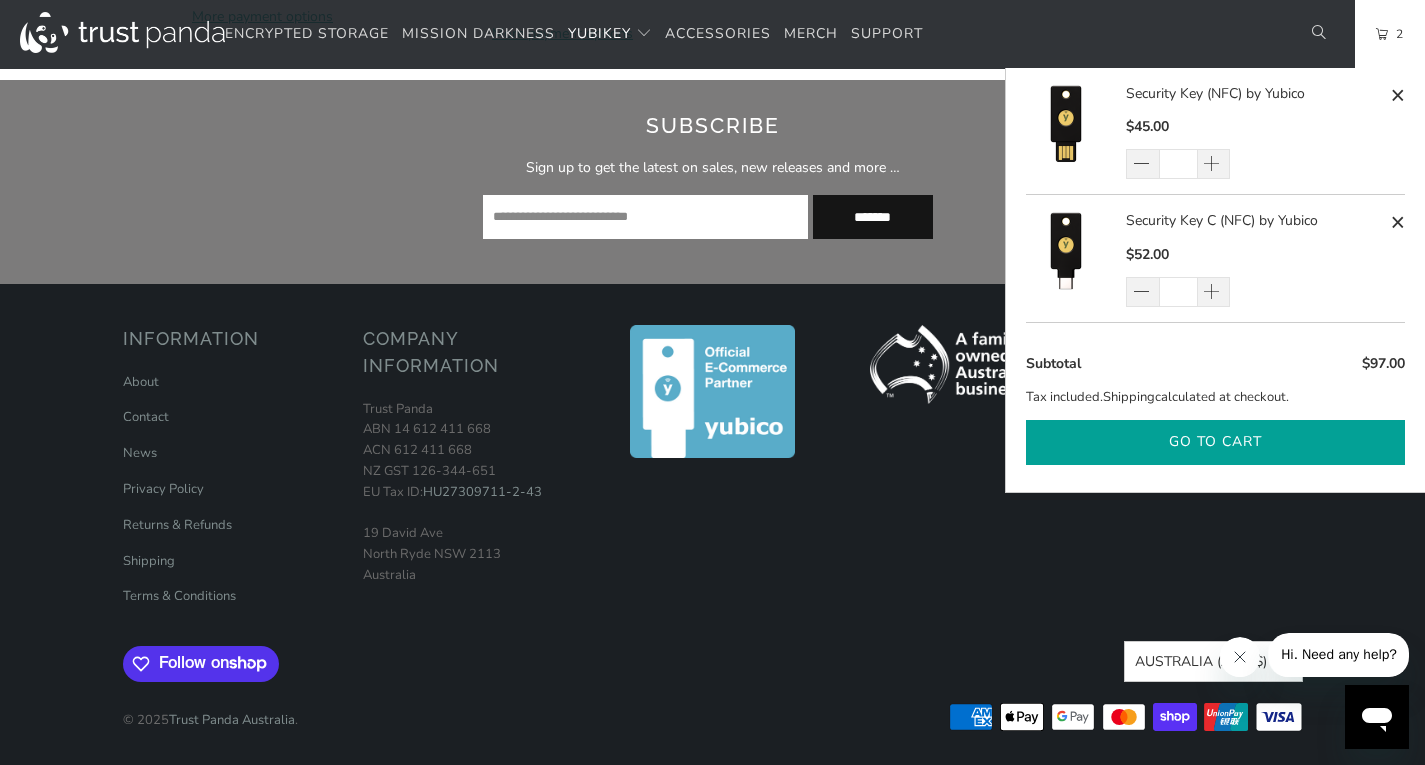 click on "Go to cart" at bounding box center [1215, 442] 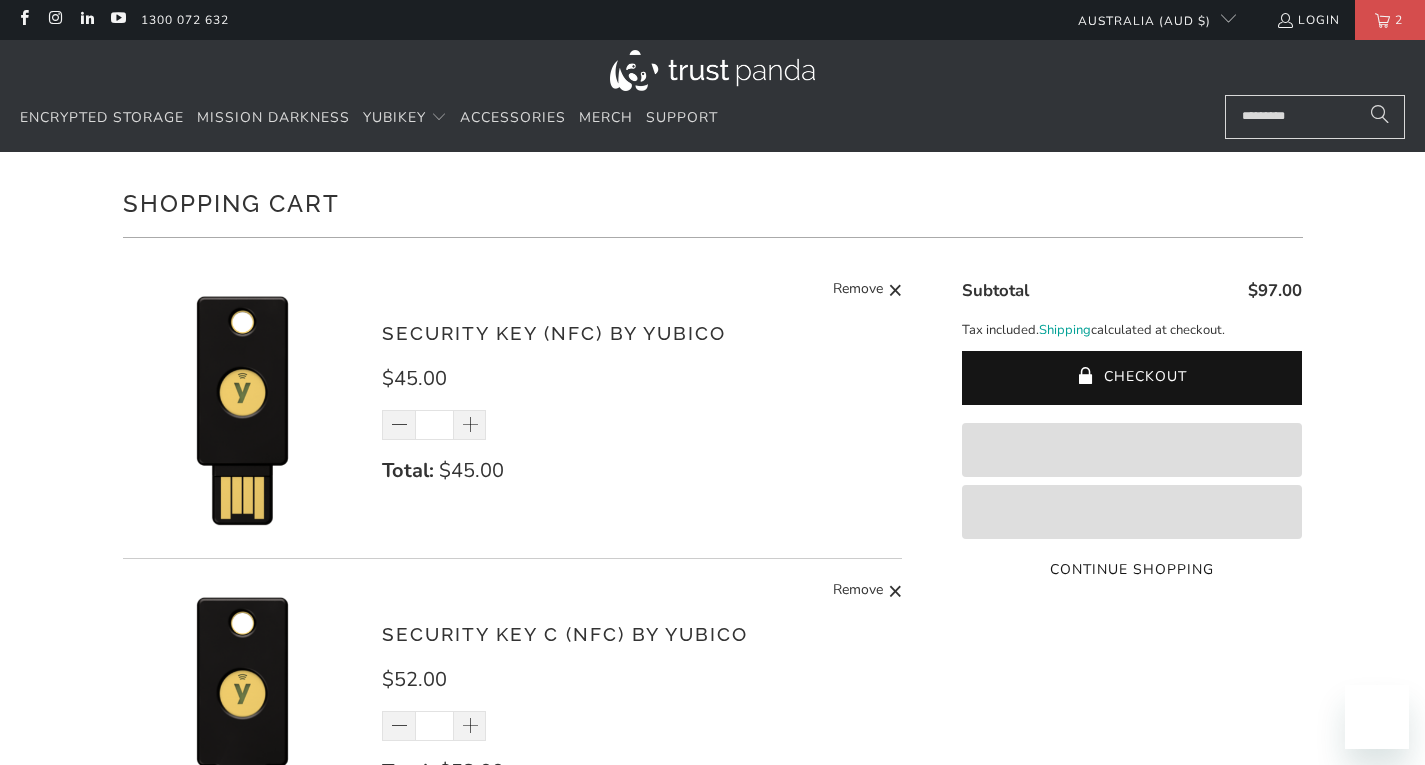 scroll, scrollTop: 0, scrollLeft: 0, axis: both 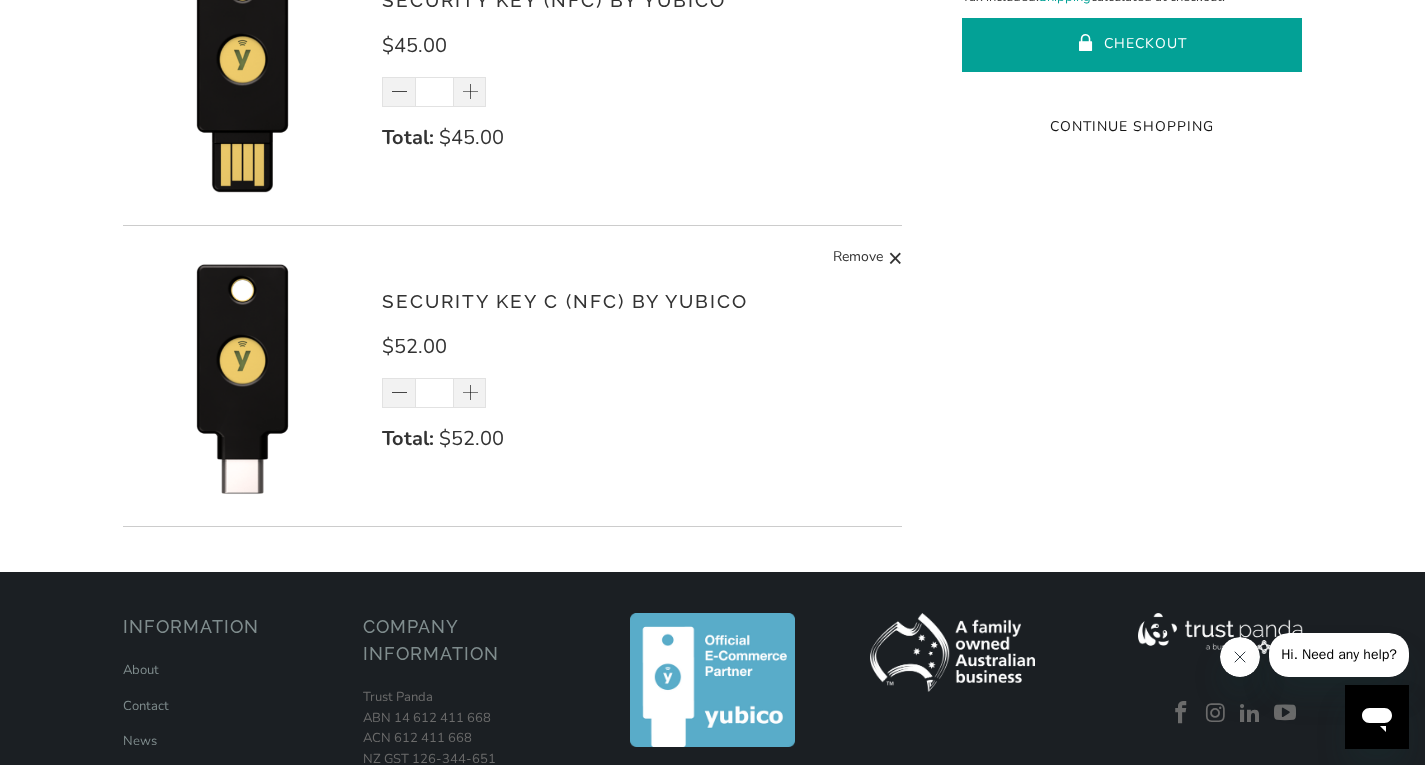 click on "Checkout" at bounding box center [1132, 45] 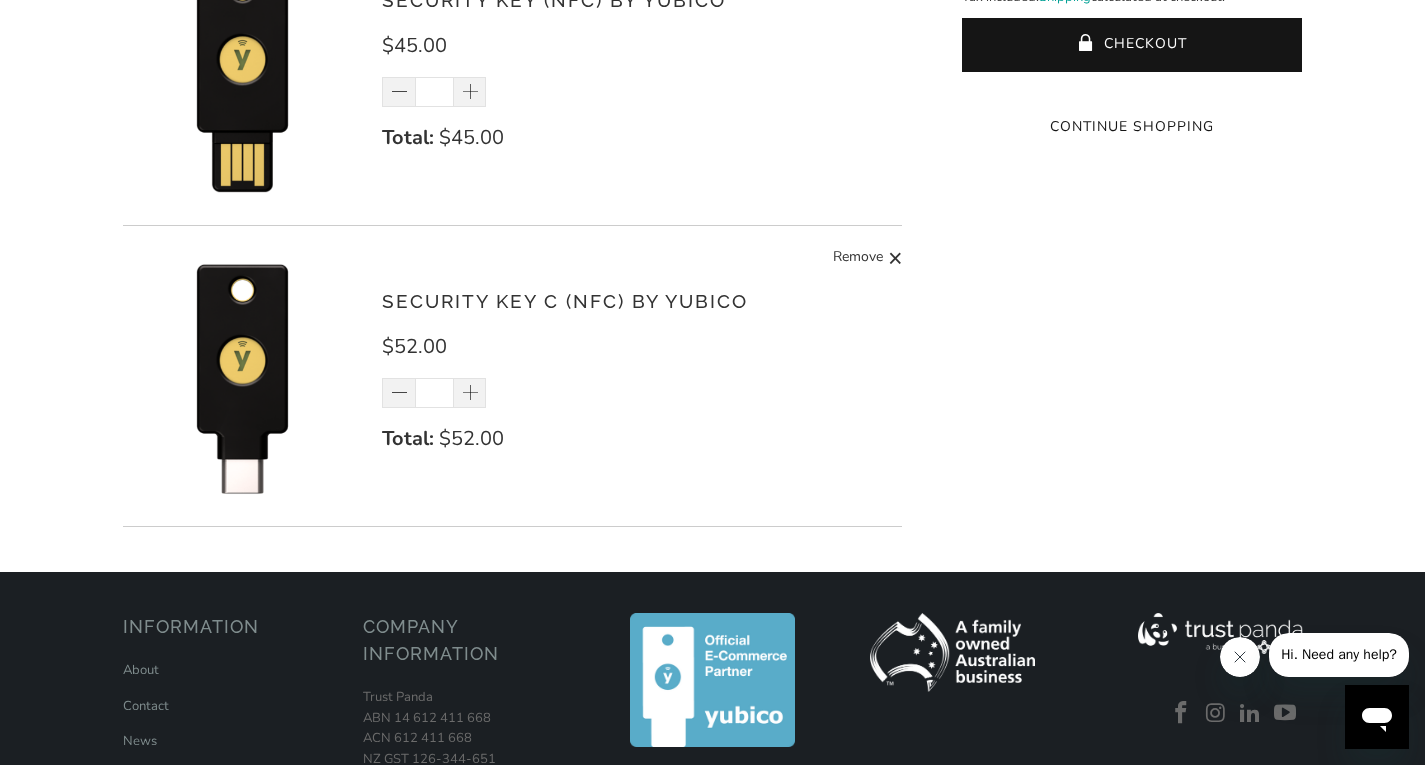 scroll, scrollTop: 0, scrollLeft: 0, axis: both 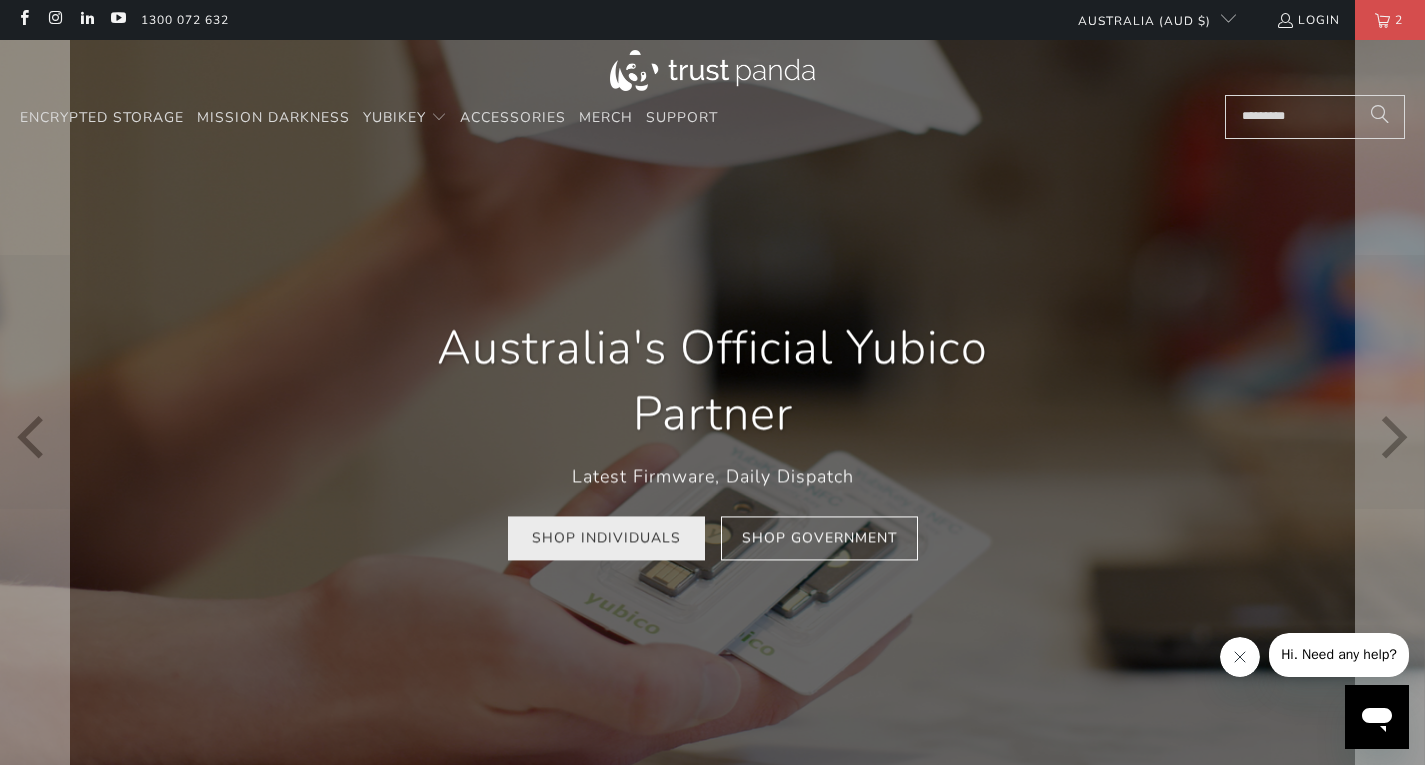 click on "Shop Individuals" at bounding box center [606, 538] 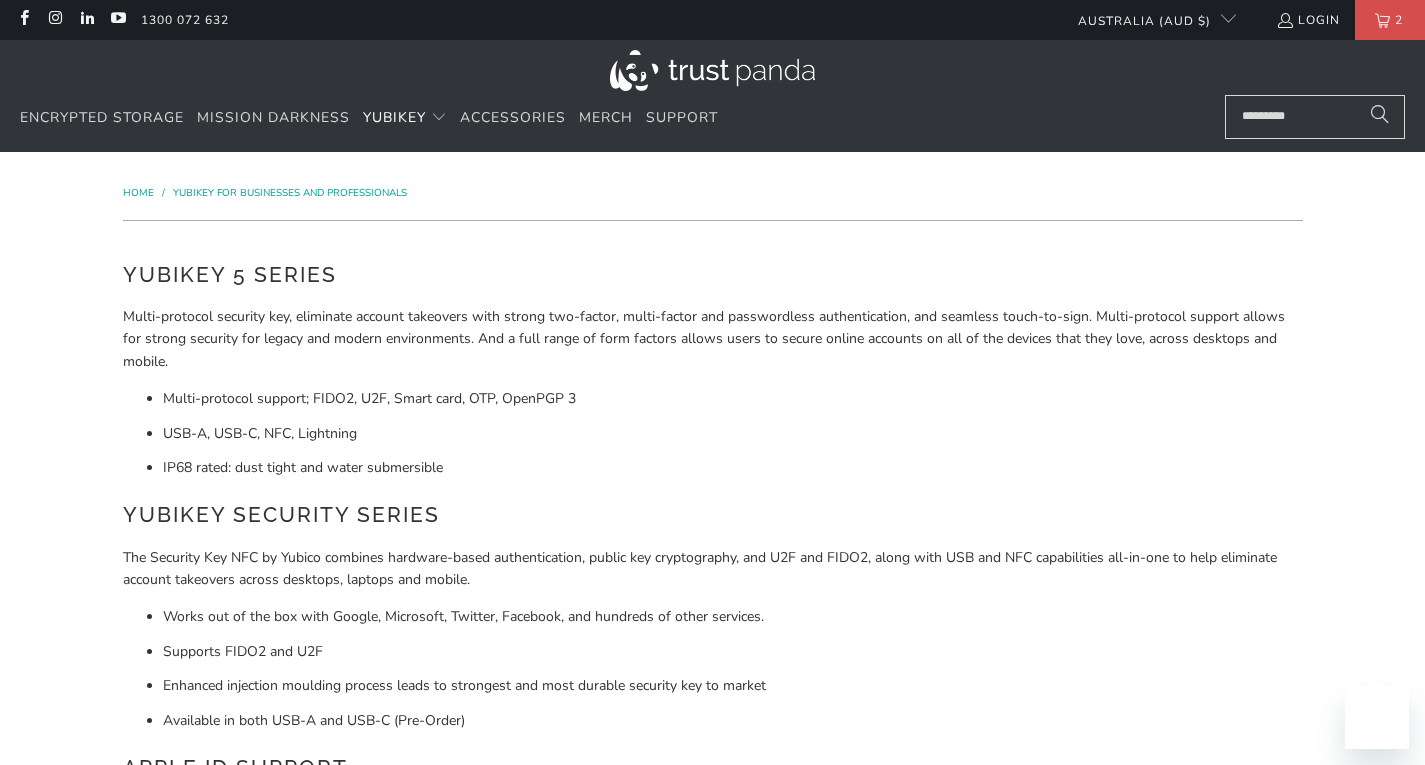 scroll, scrollTop: 333, scrollLeft: 0, axis: vertical 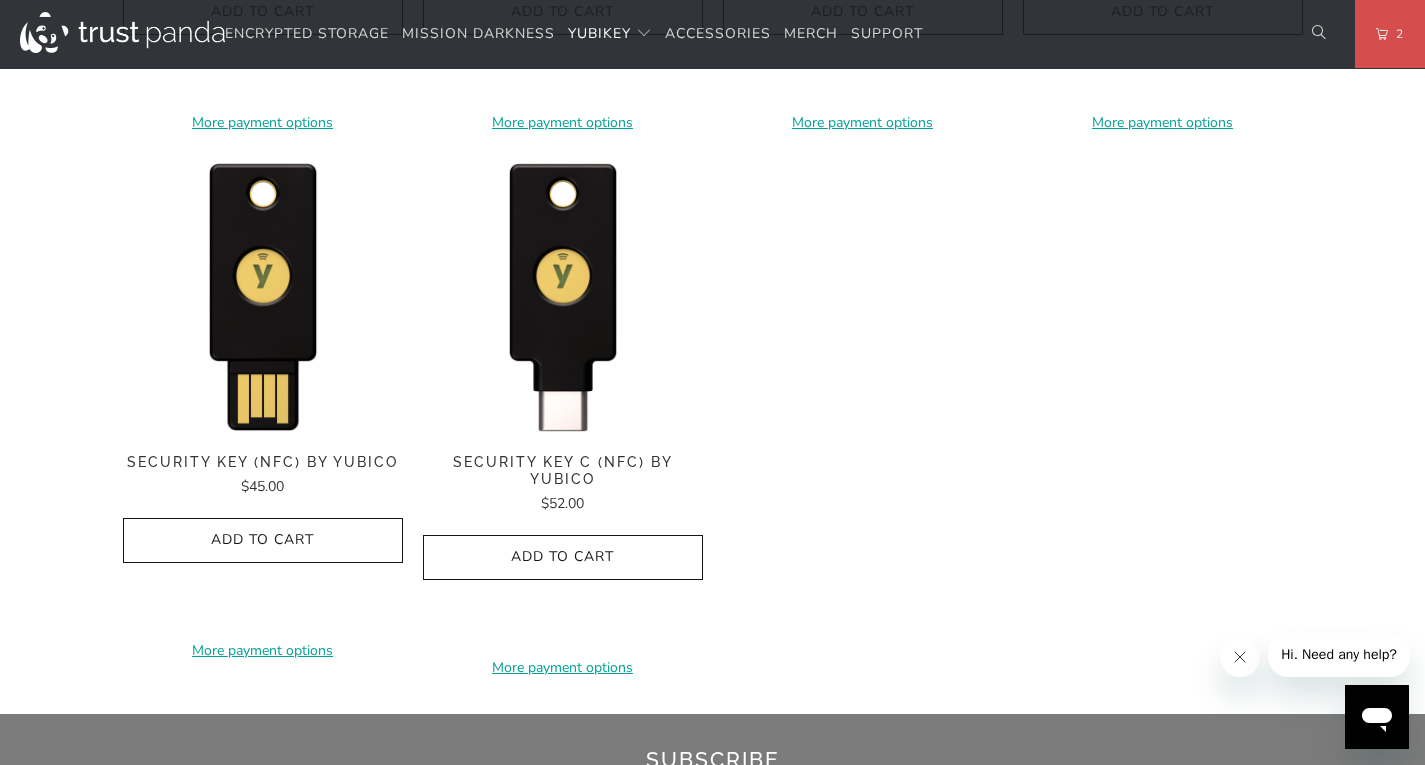click on "Security Key (NFC) by Yubico" at bounding box center (263, 462) 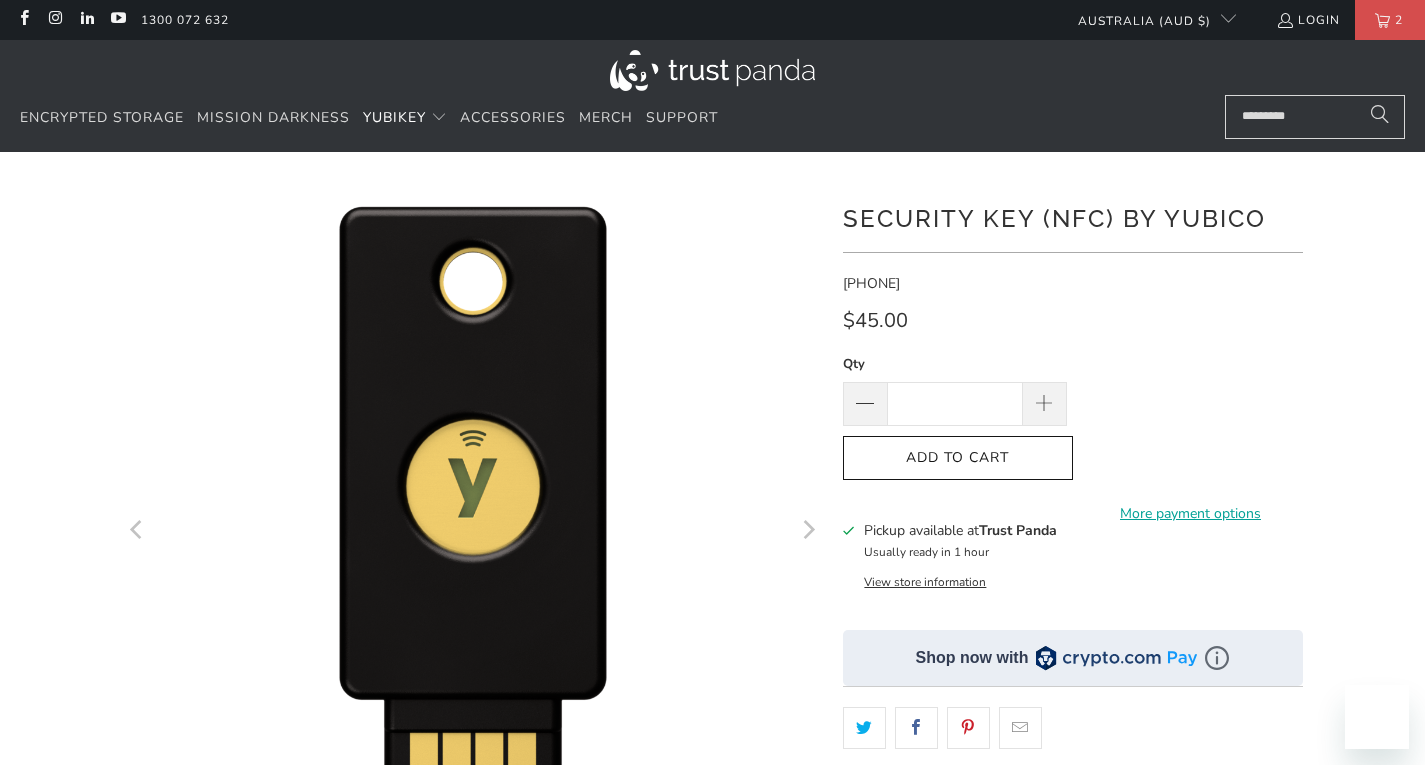 scroll, scrollTop: 0, scrollLeft: 0, axis: both 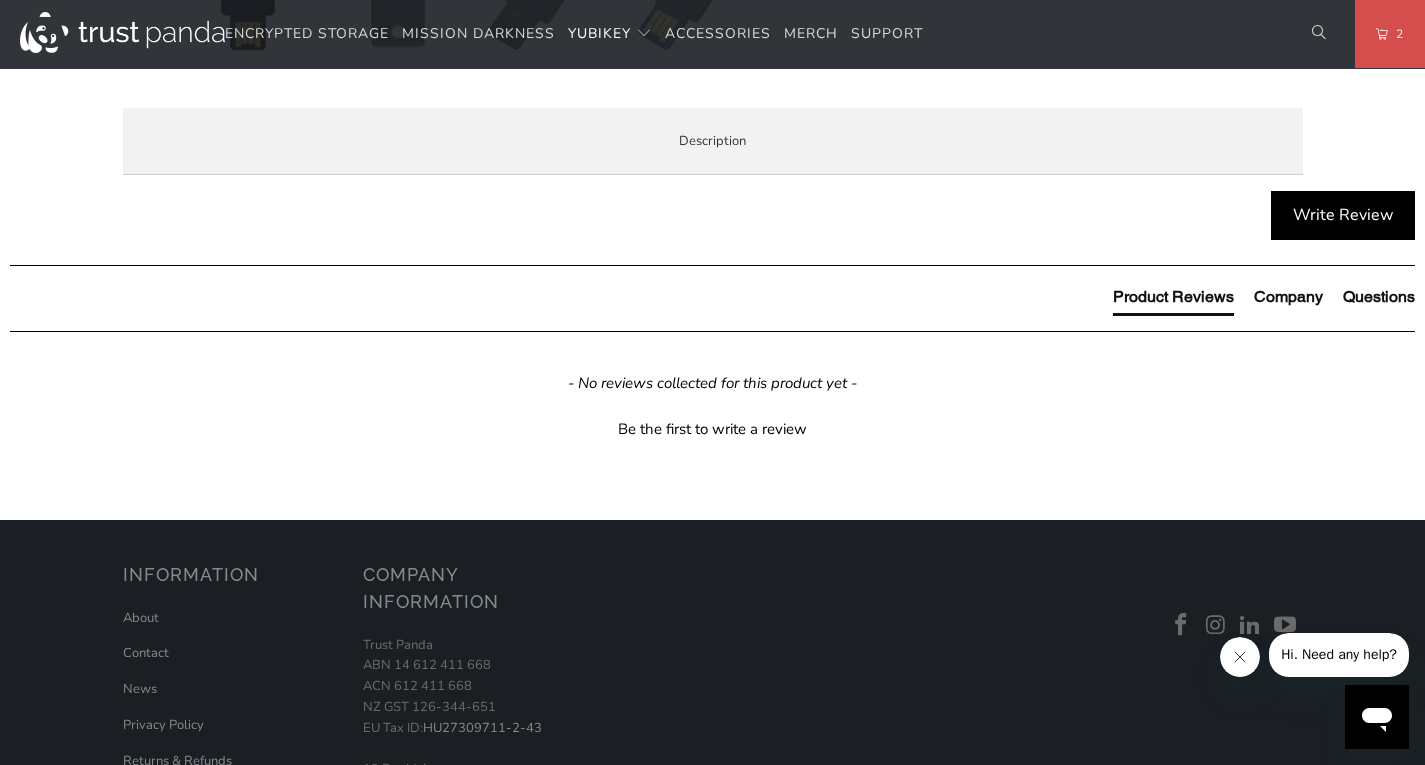 click on "Specifications" at bounding box center (0, 0) 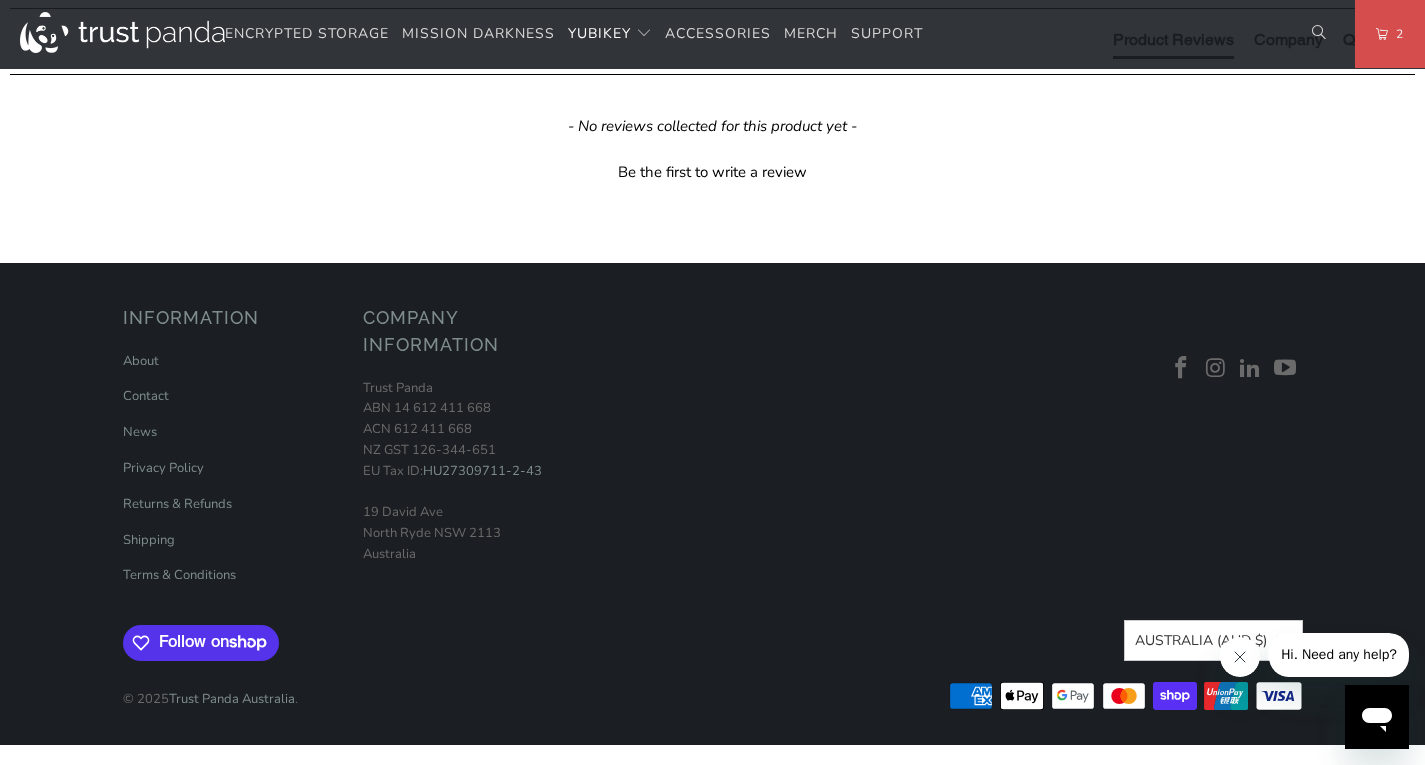 scroll, scrollTop: 1000, scrollLeft: 0, axis: vertical 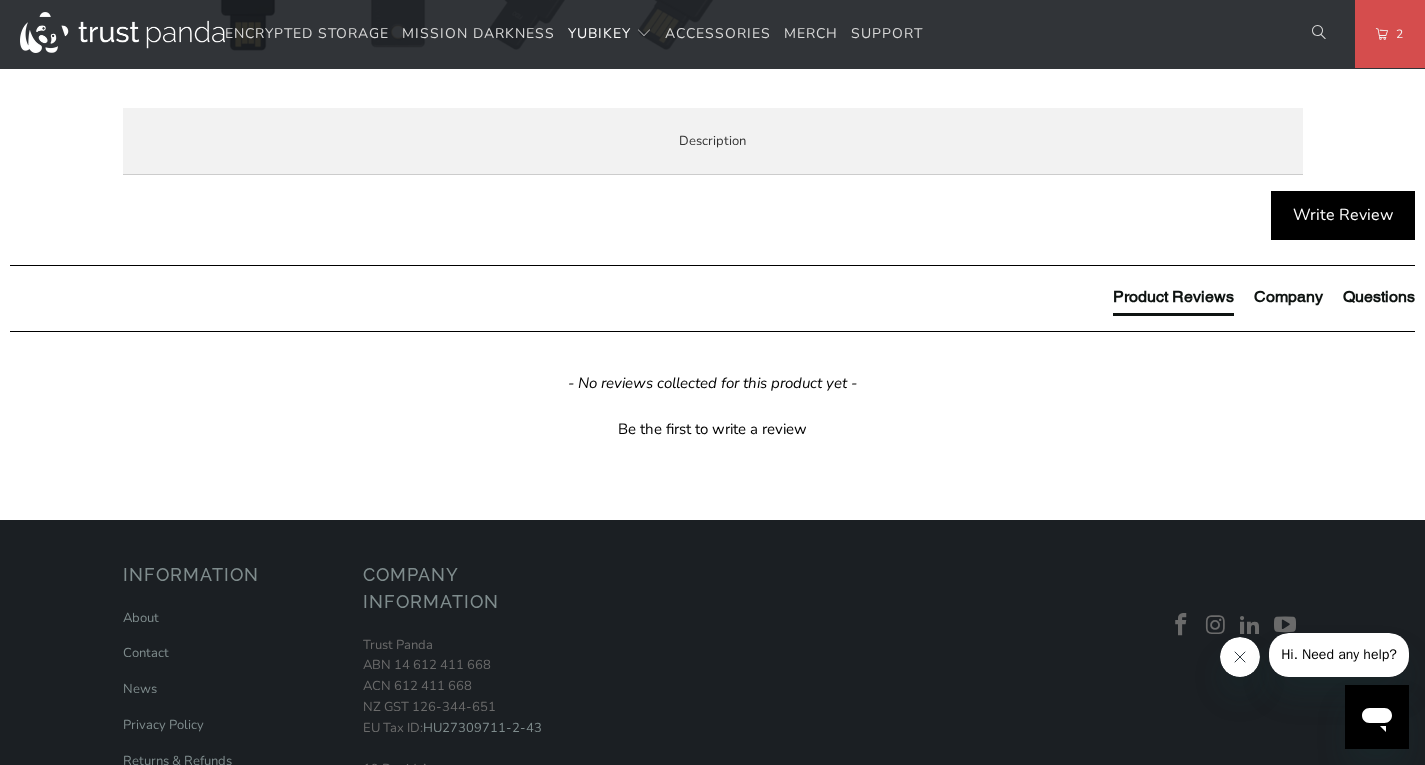 click on "Enterprise and Government" at bounding box center [0, 0] 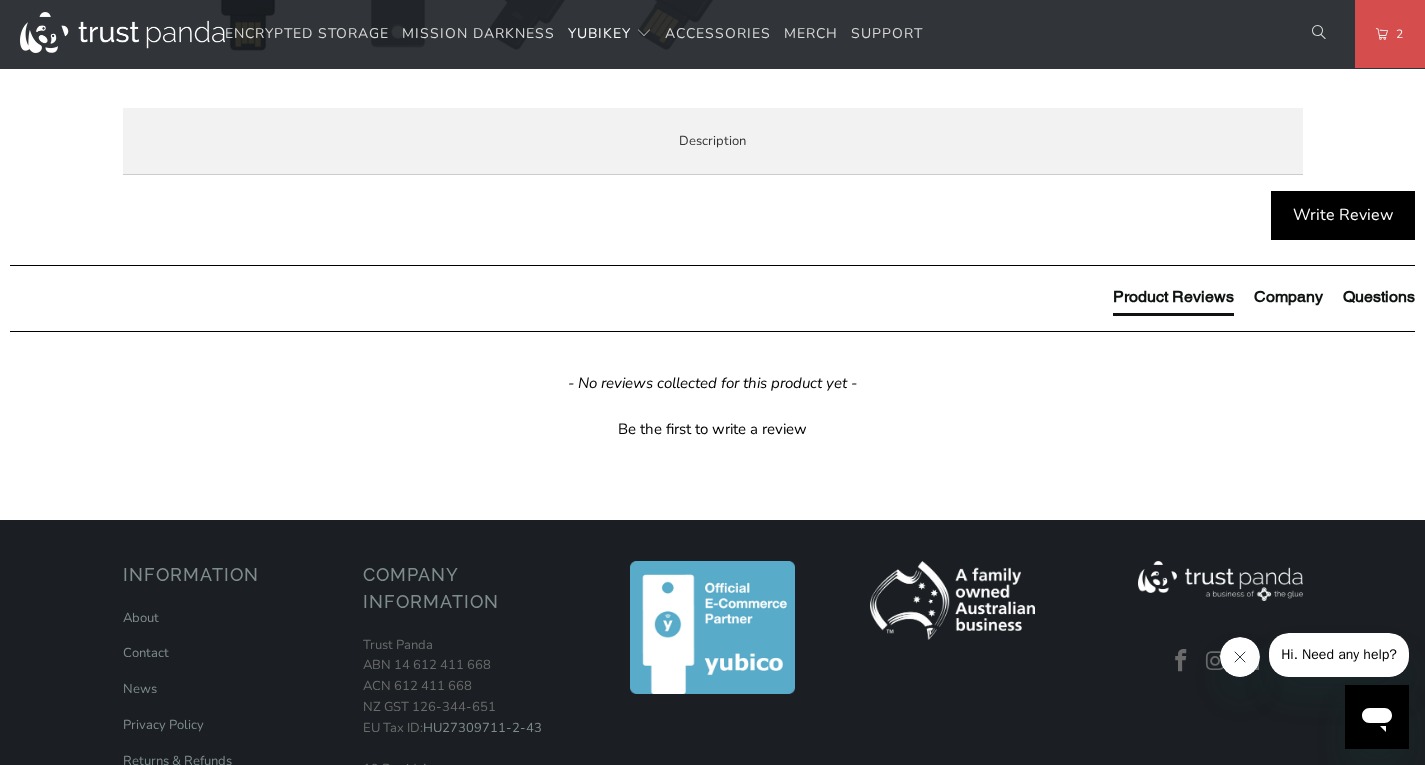 click on "Overview" at bounding box center (0, 0) 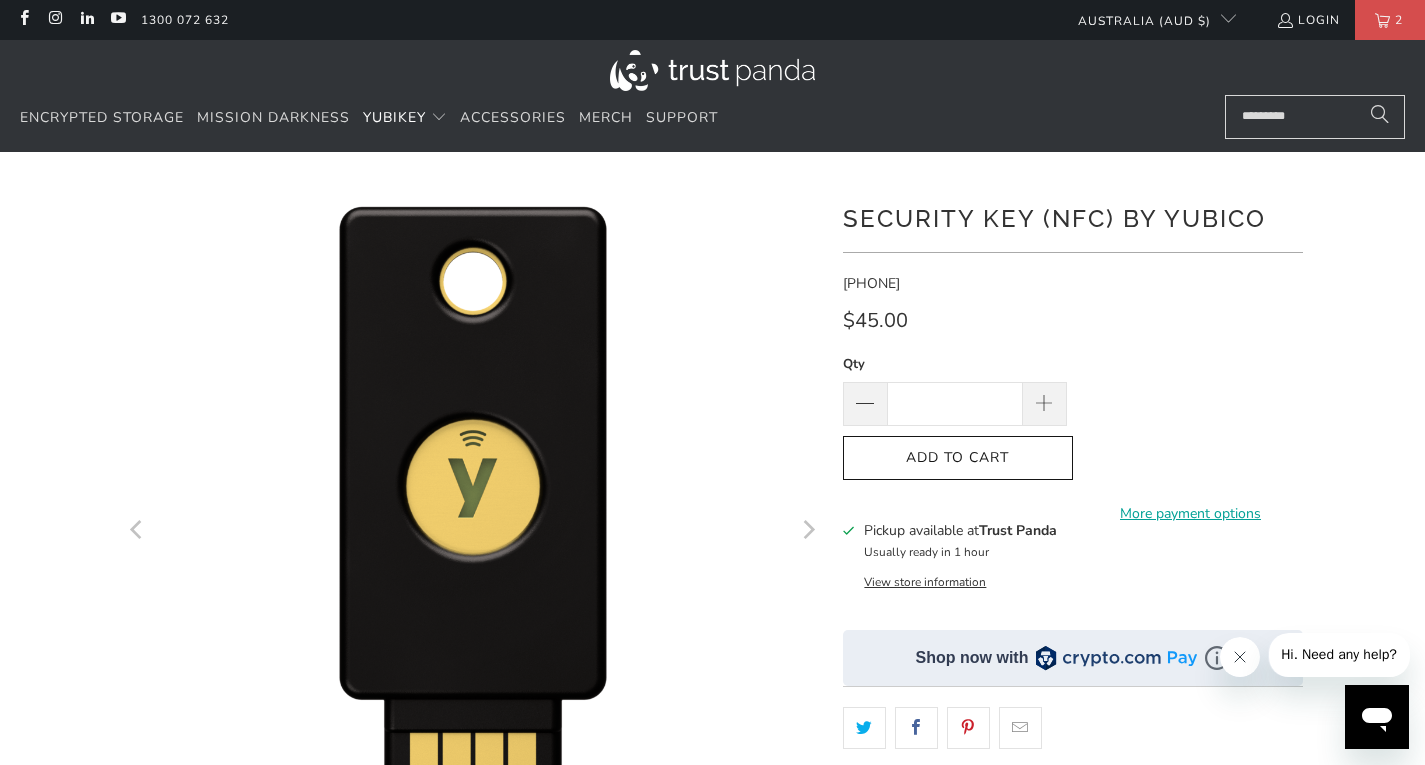 click on "Add to Cart" 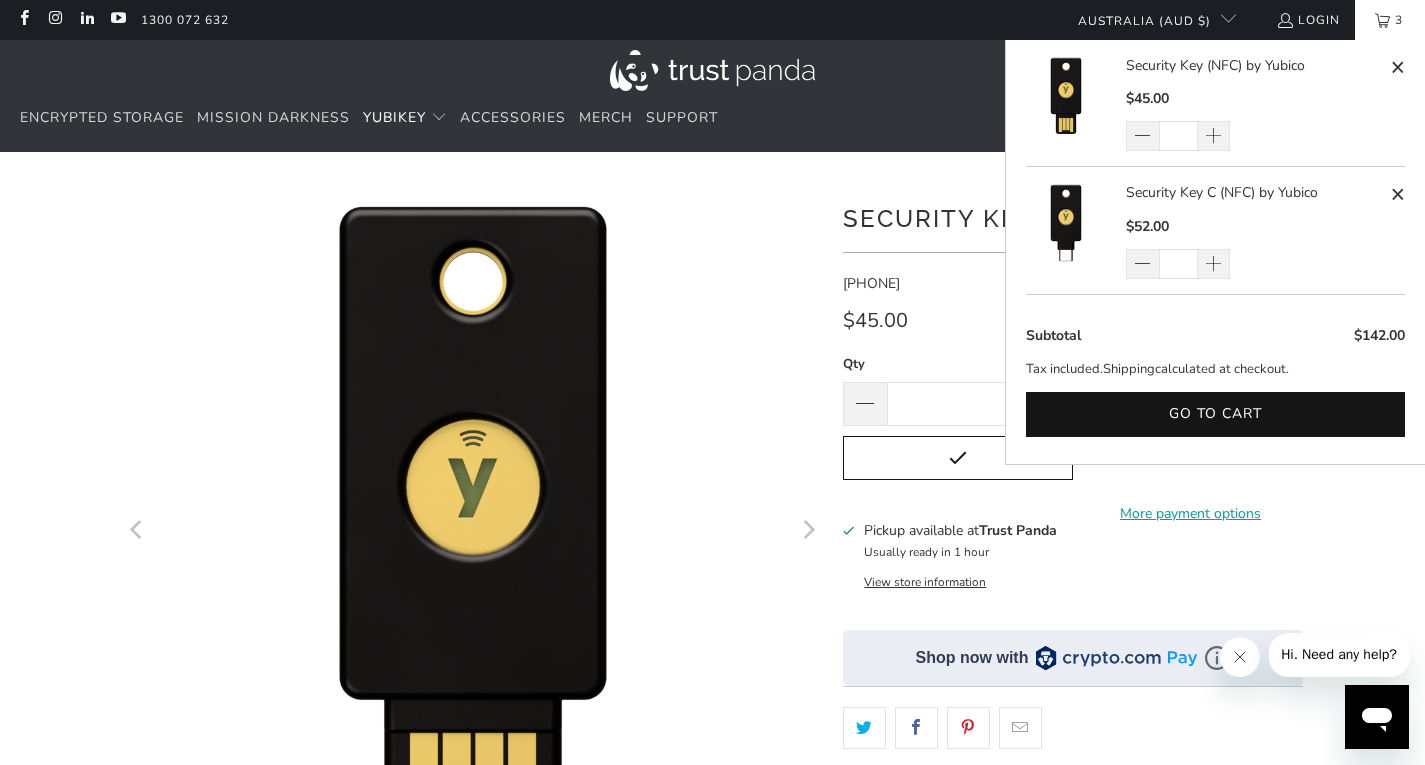 click on "3" at bounding box center [1390, 20] 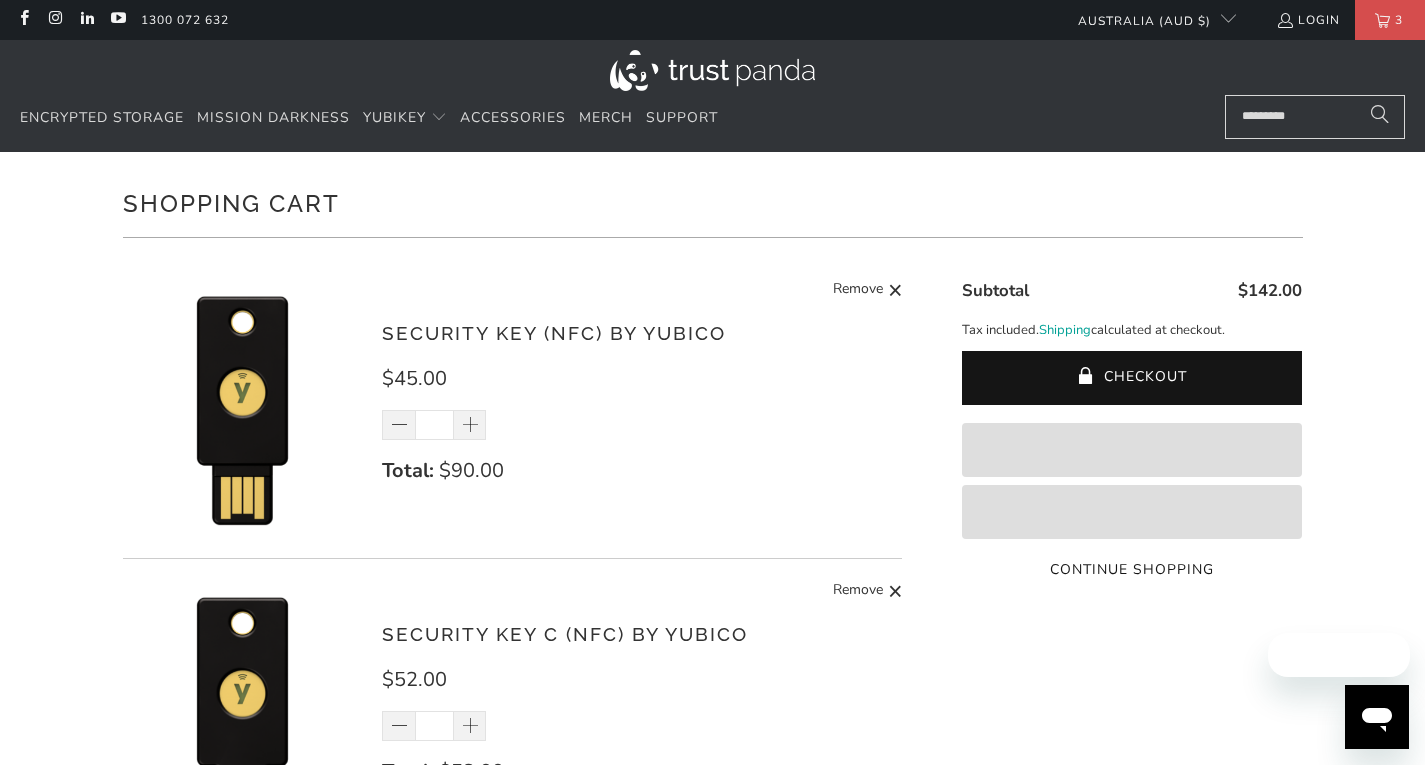 scroll, scrollTop: 333, scrollLeft: 0, axis: vertical 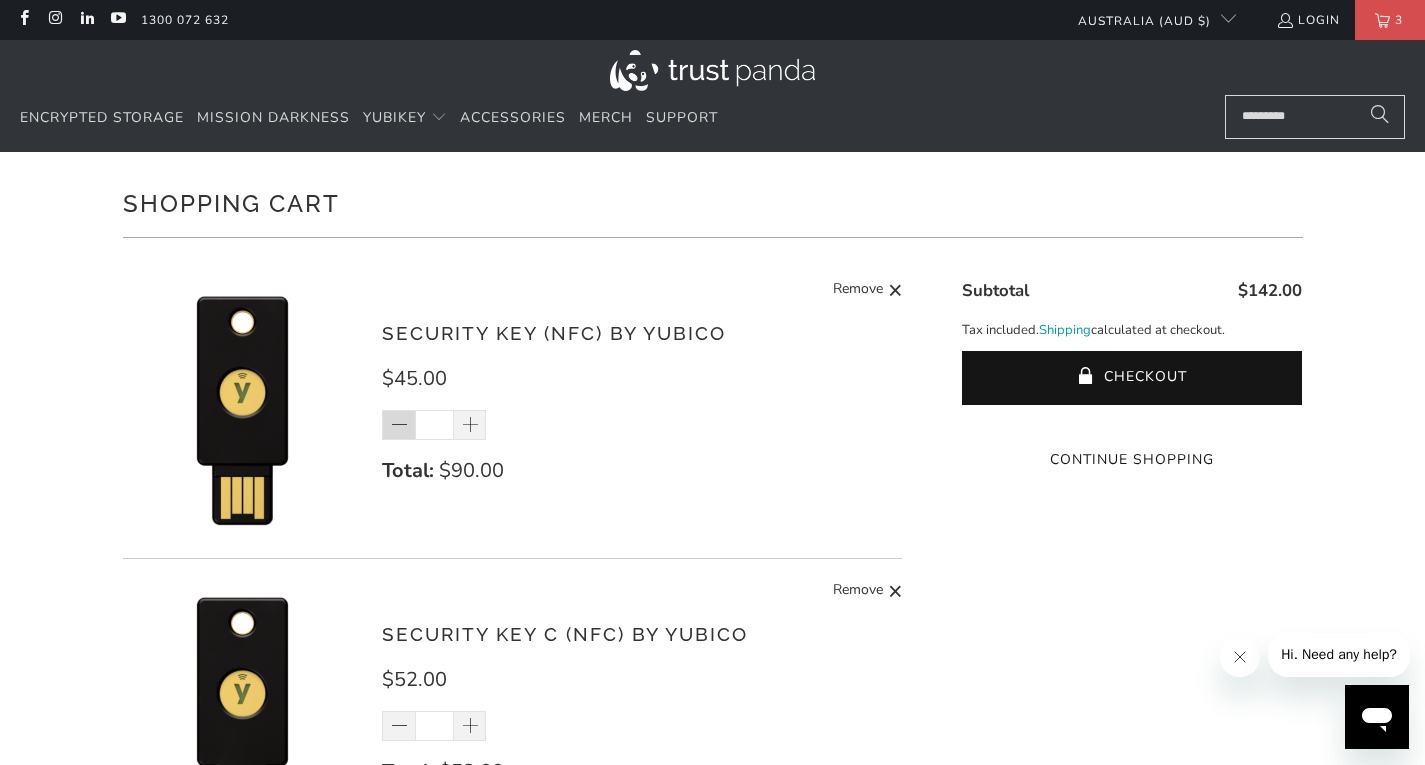 click at bounding box center (400, 426) 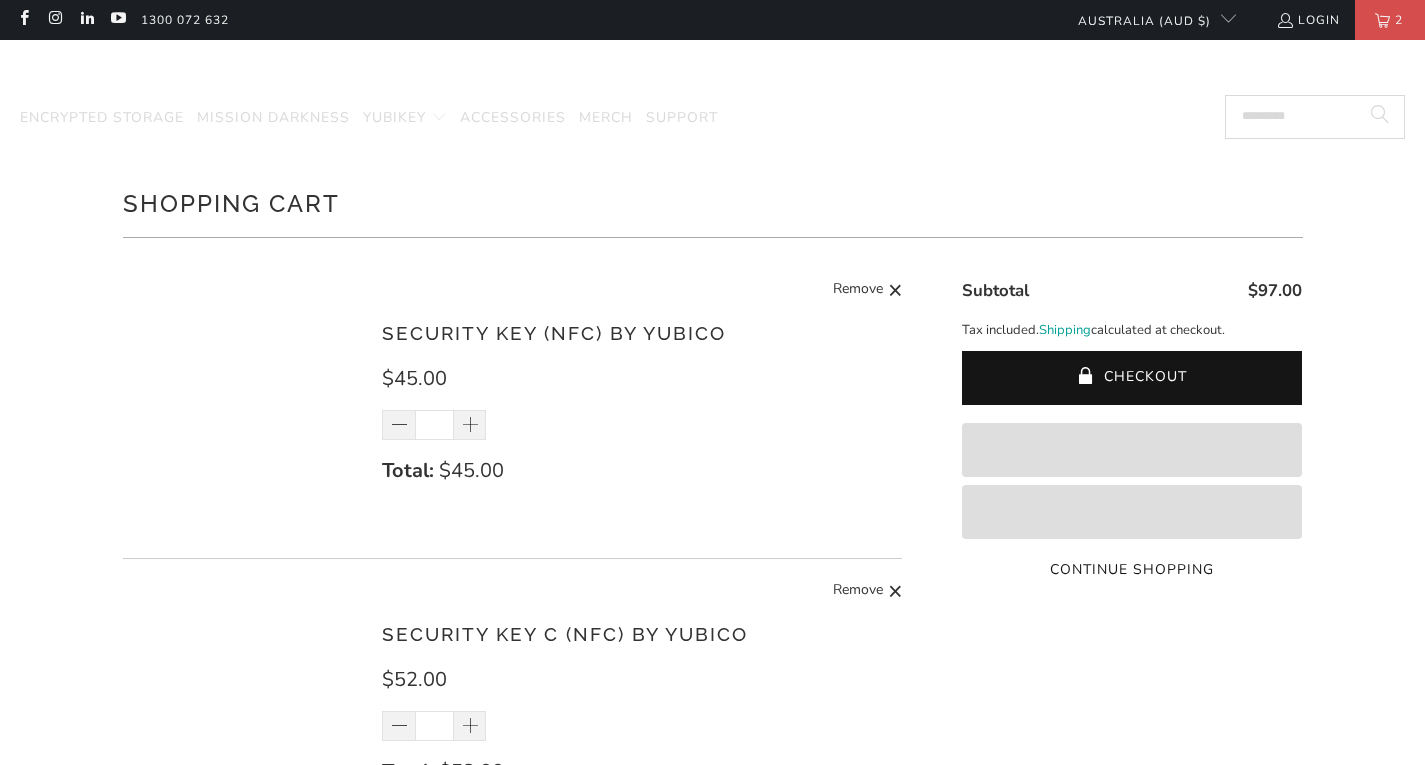 scroll, scrollTop: 0, scrollLeft: 0, axis: both 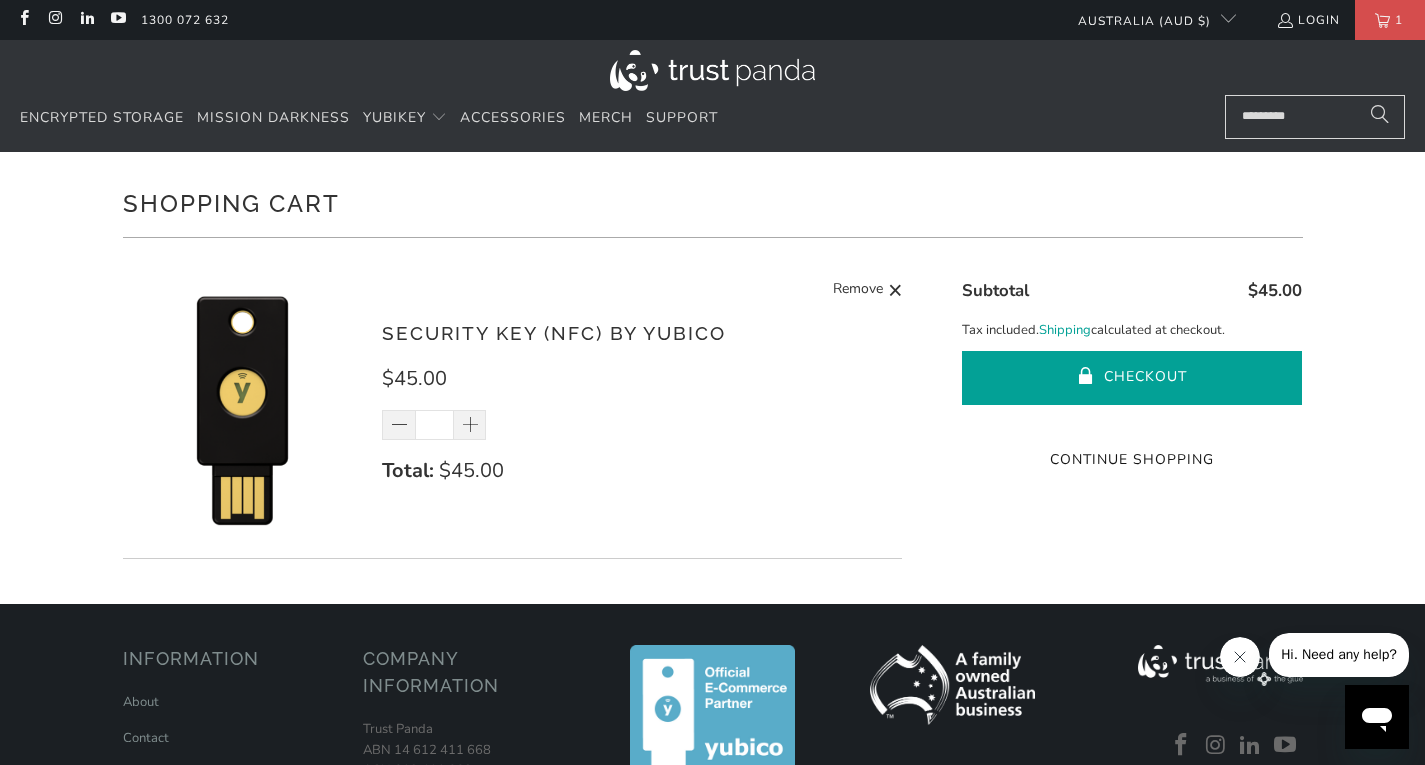 click on "Checkout" at bounding box center [1132, 378] 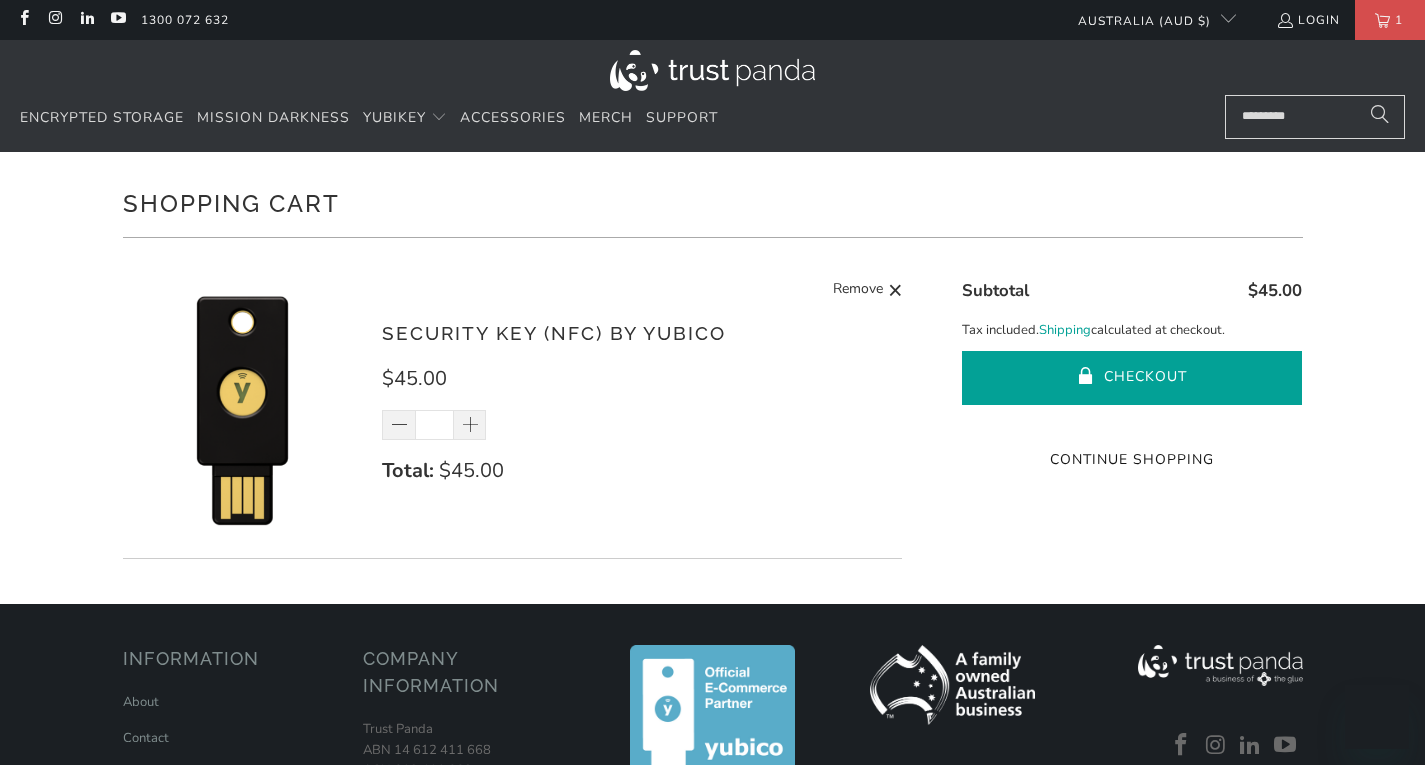 scroll, scrollTop: 0, scrollLeft: 0, axis: both 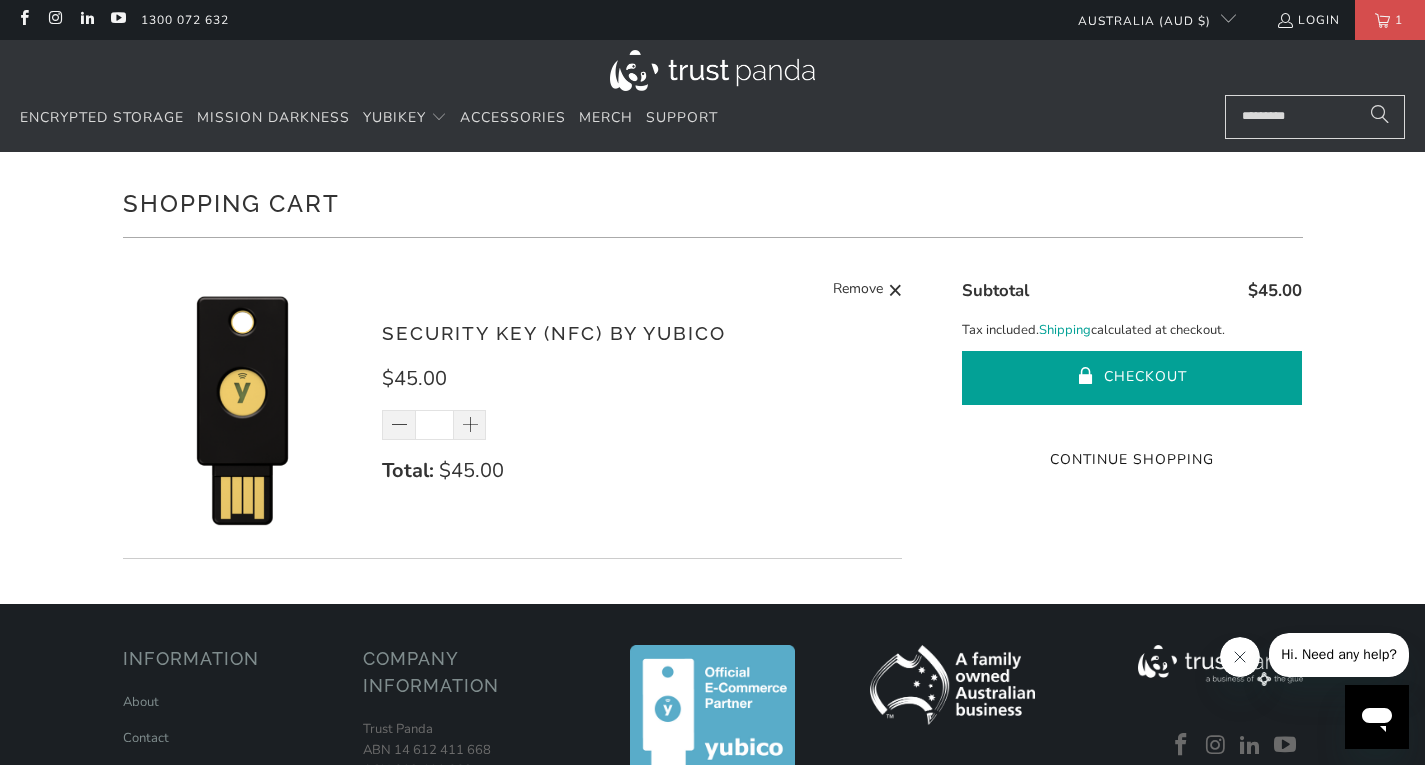 click on "Checkout" at bounding box center [1132, 378] 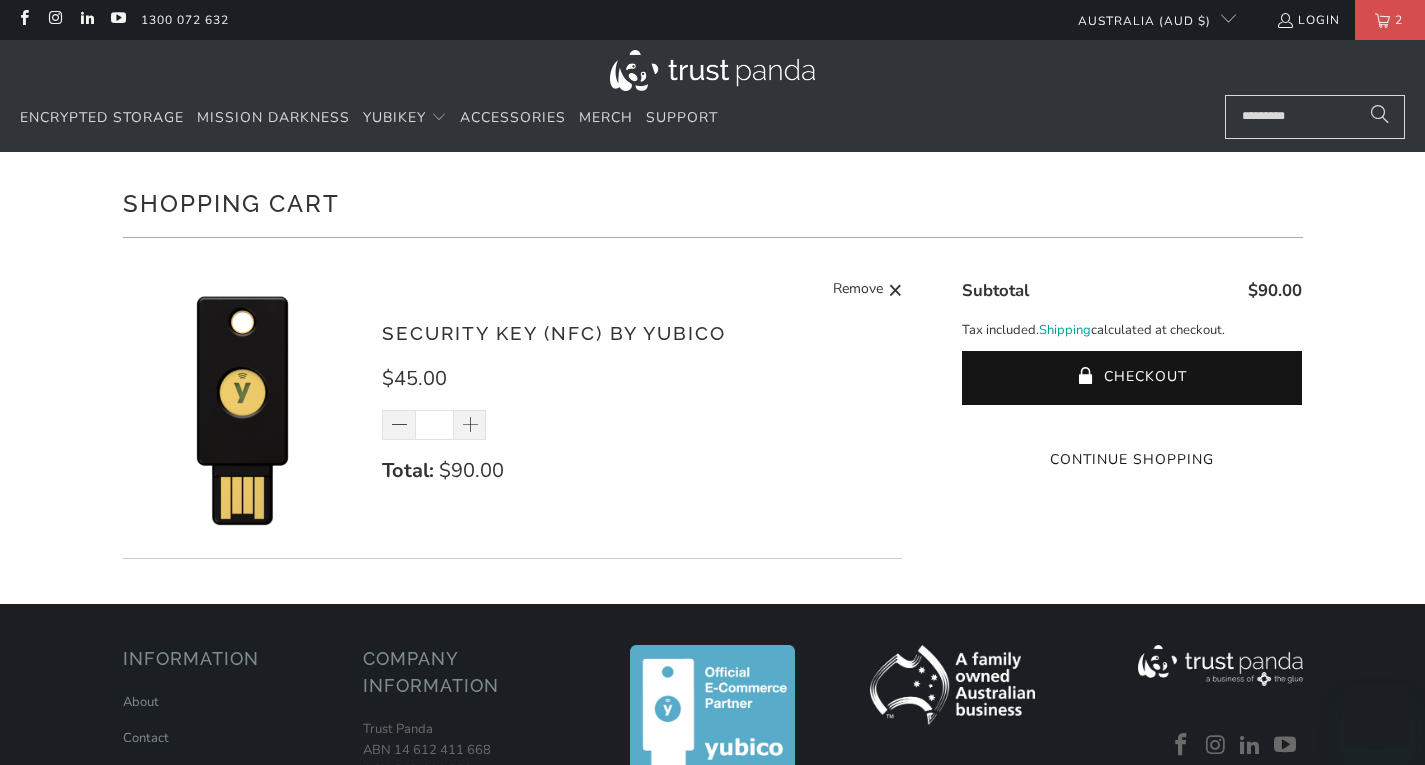 scroll, scrollTop: 0, scrollLeft: 0, axis: both 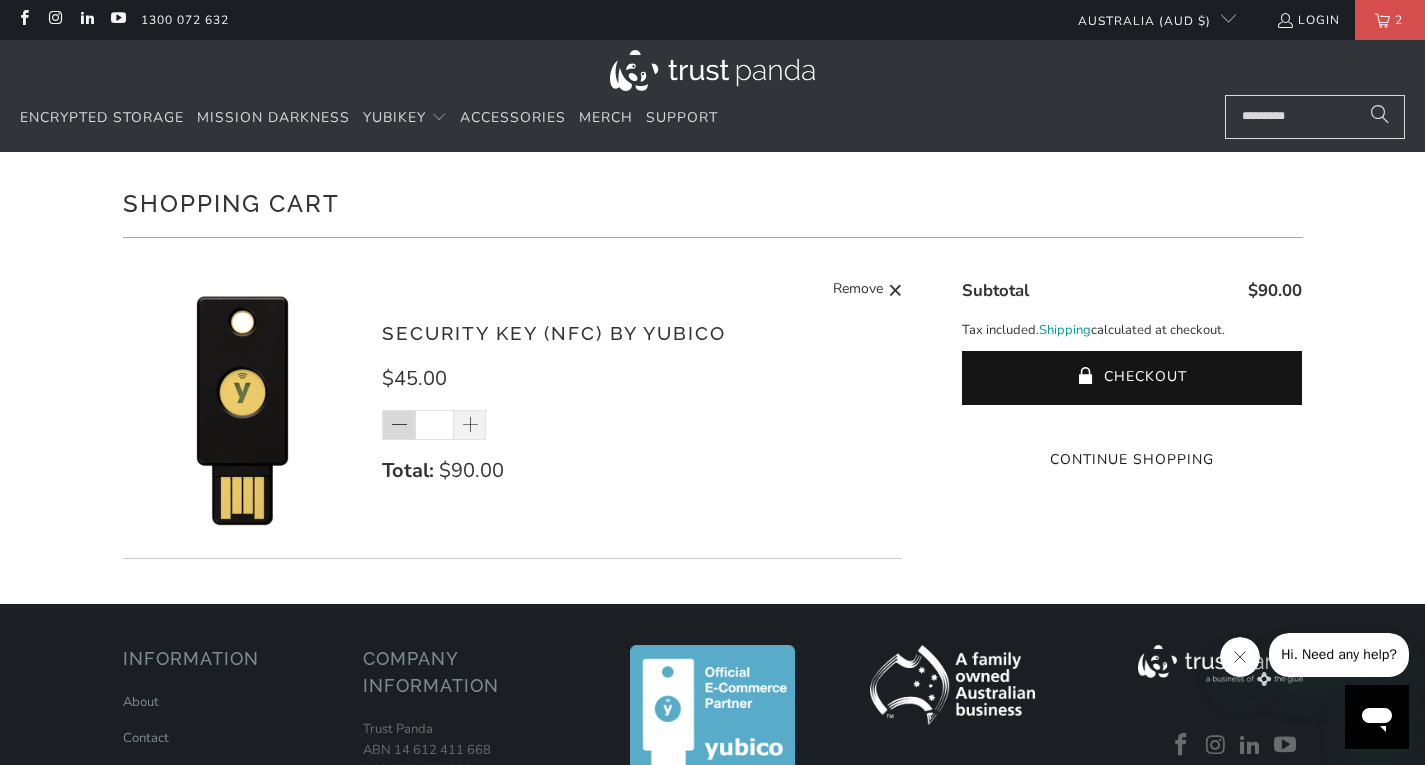 click at bounding box center (400, 426) 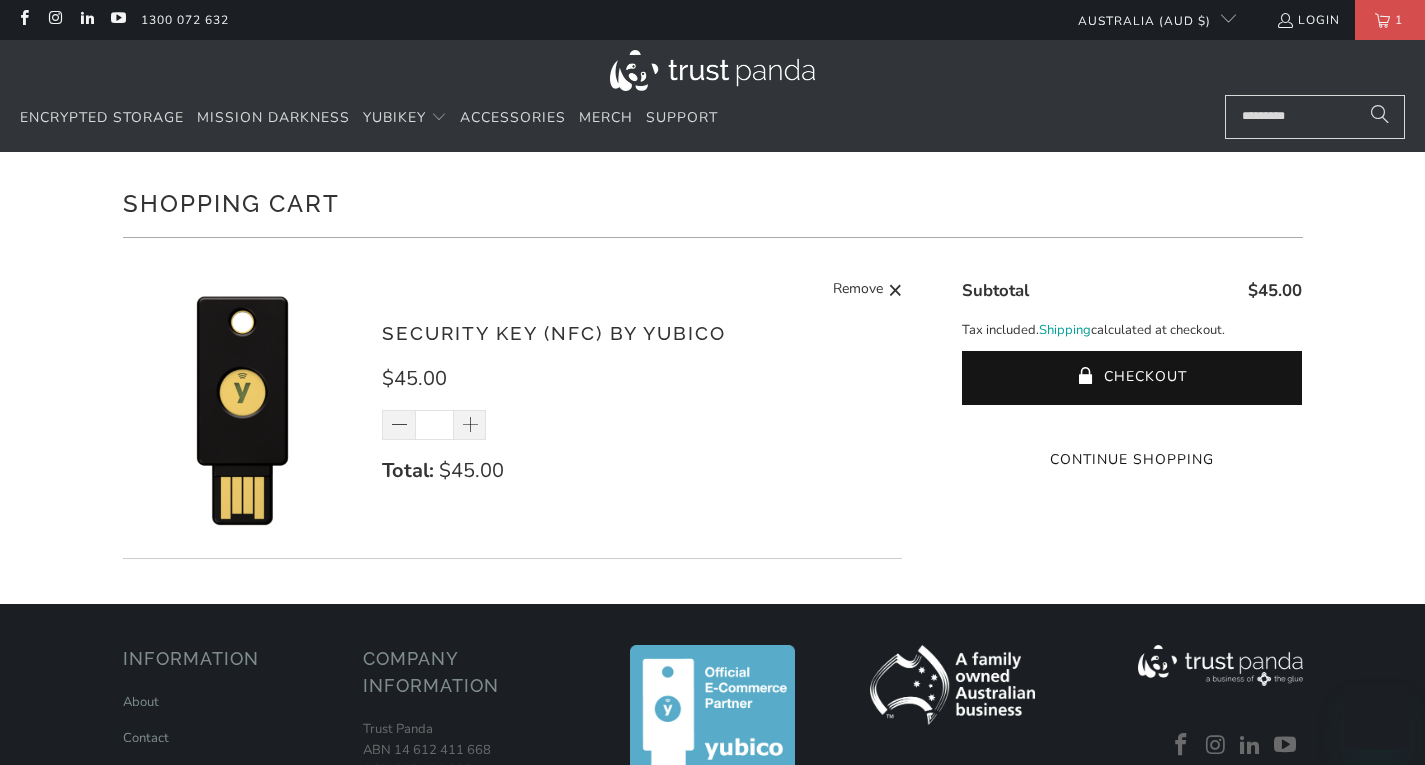 scroll, scrollTop: 0, scrollLeft: 0, axis: both 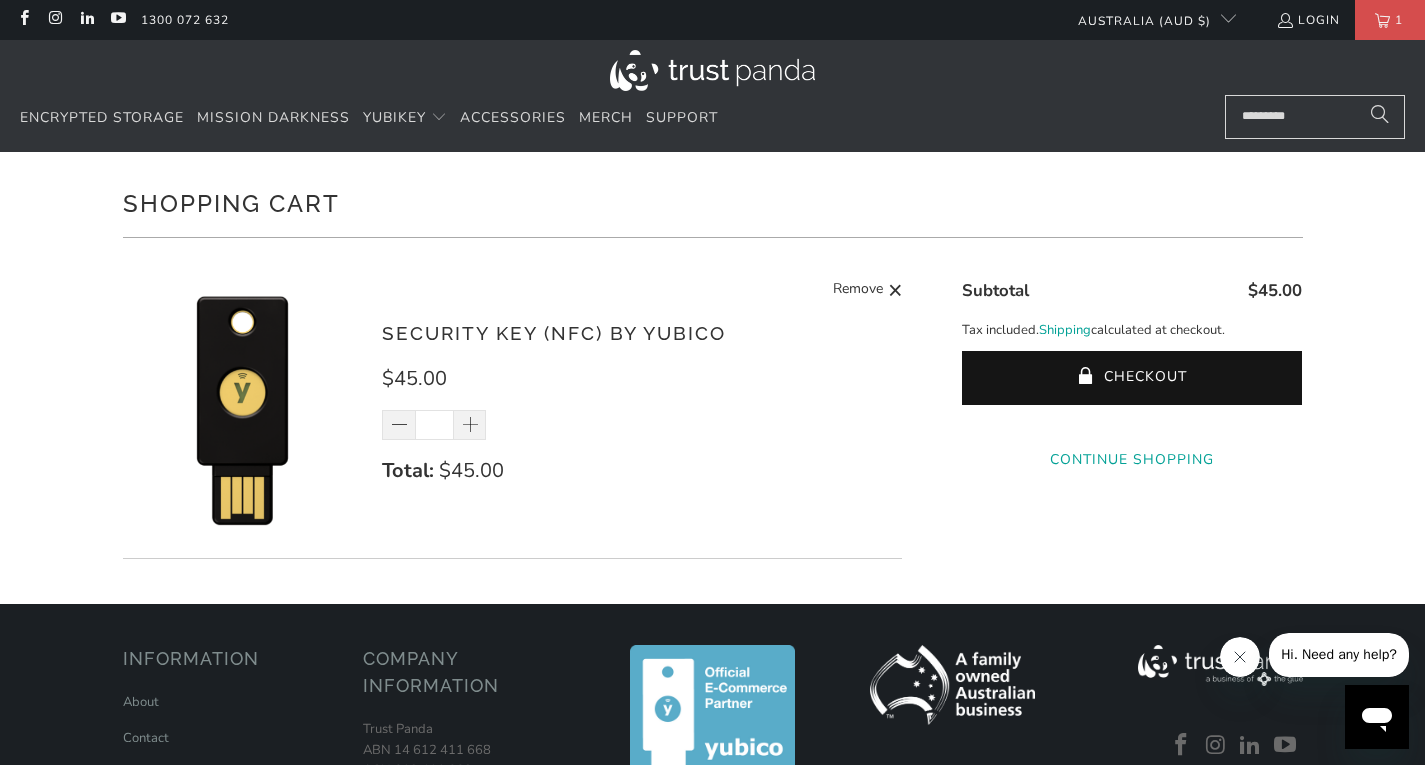 click on "Continue Shopping" at bounding box center [1132, 460] 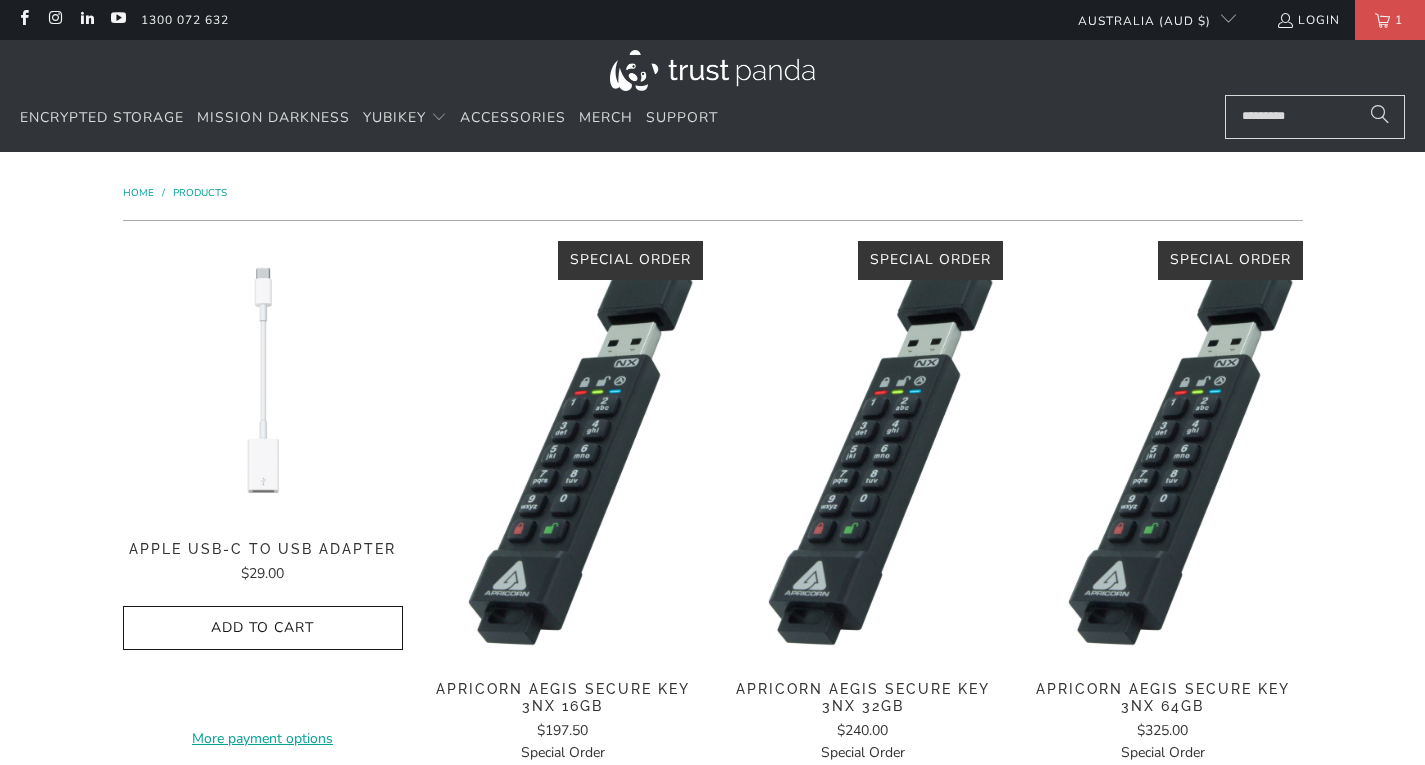 scroll, scrollTop: 0, scrollLeft: 0, axis: both 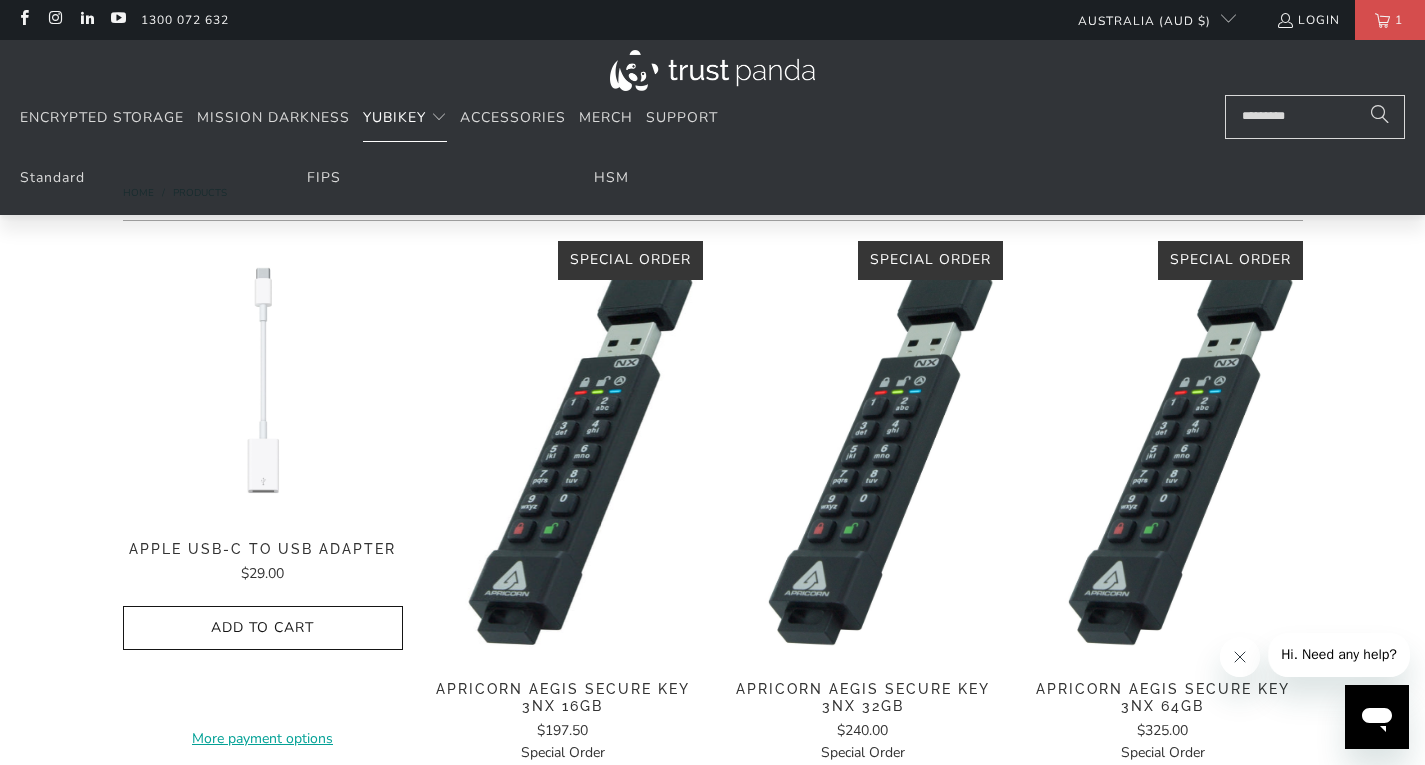 click on "YubiKey" at bounding box center (394, 117) 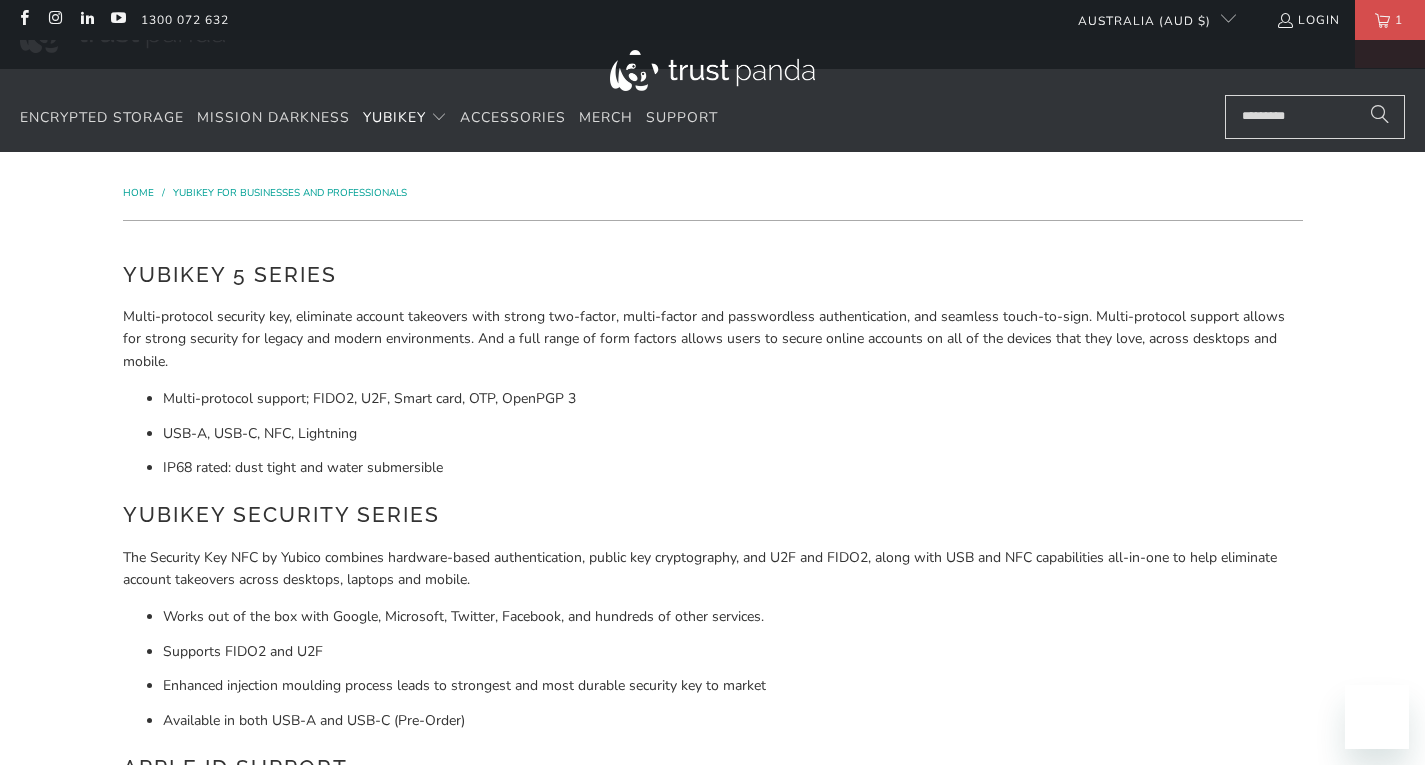 scroll, scrollTop: 1000, scrollLeft: 0, axis: vertical 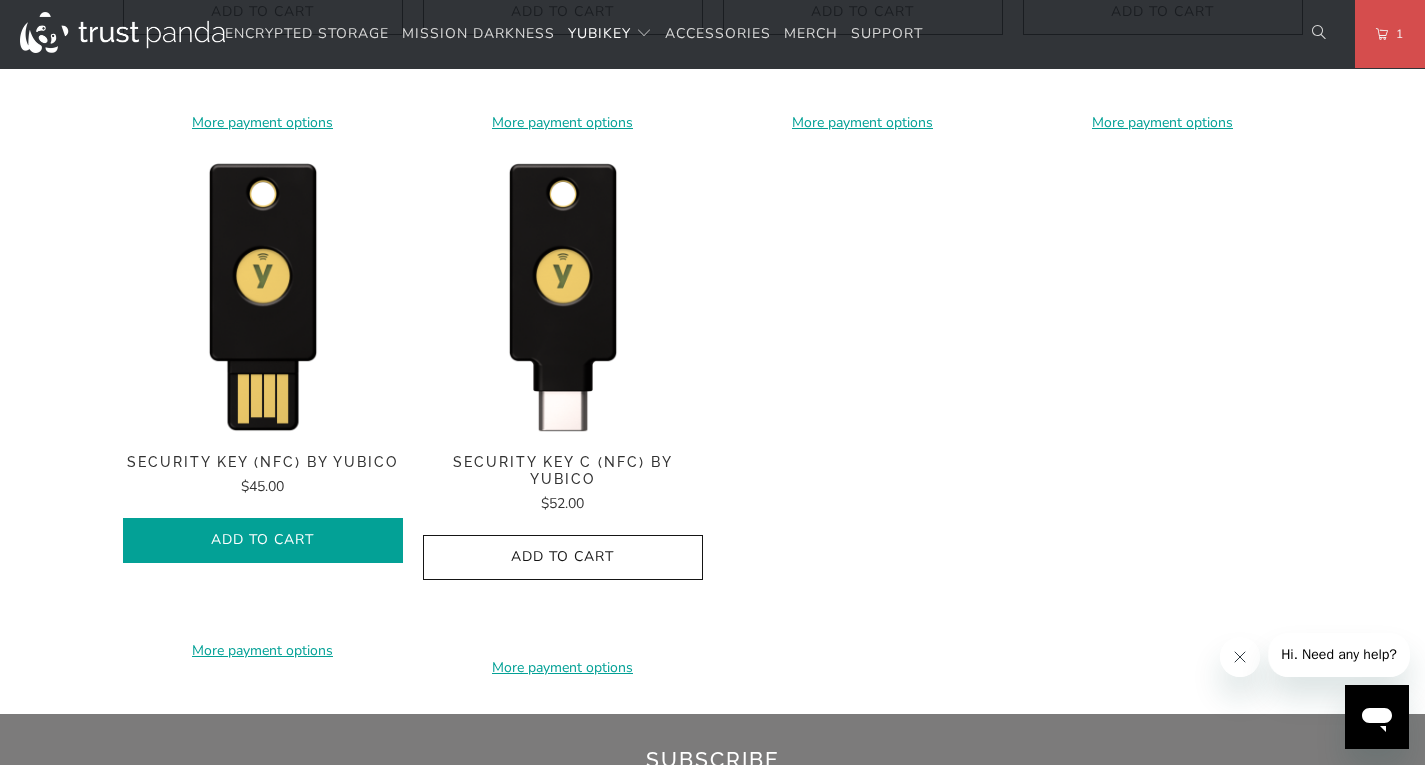 click on "Add to Cart" 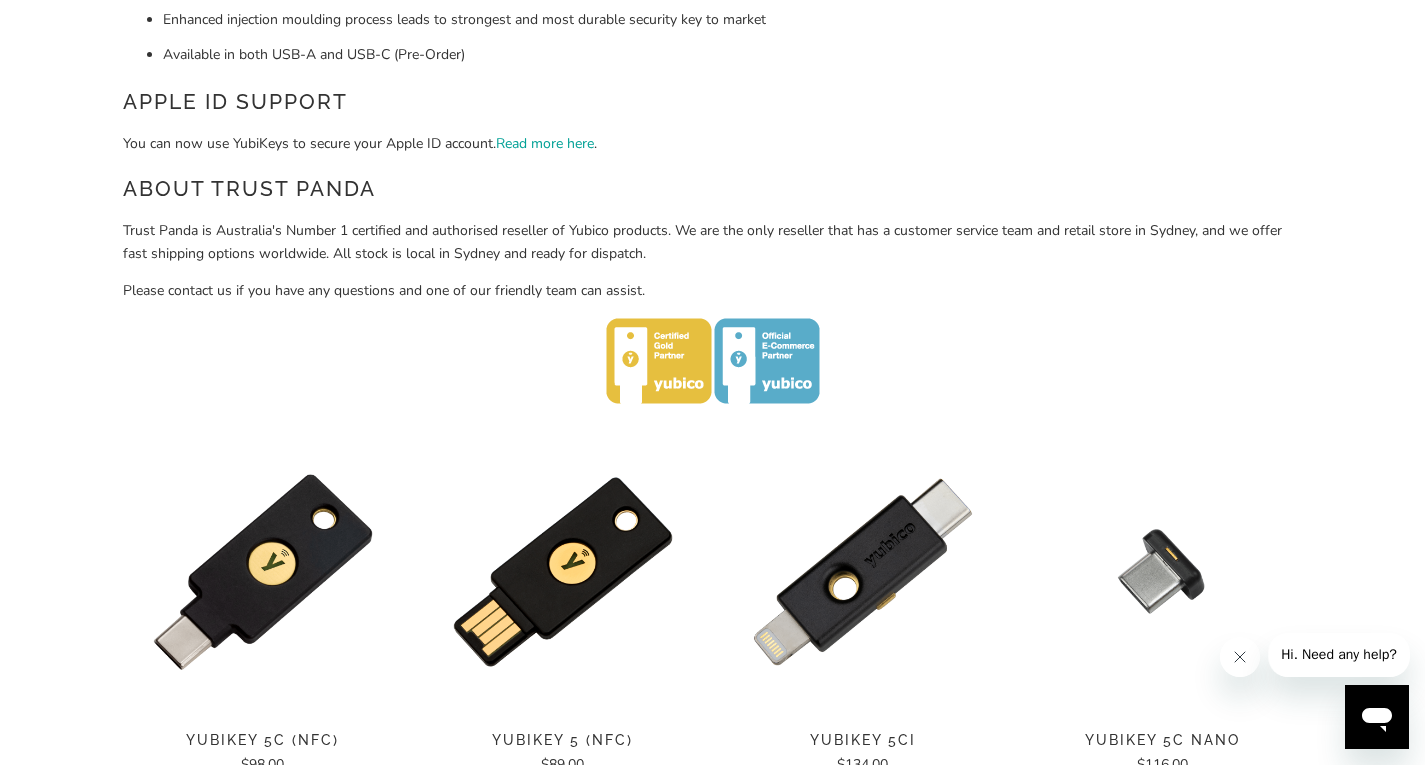 scroll, scrollTop: 0, scrollLeft: 0, axis: both 